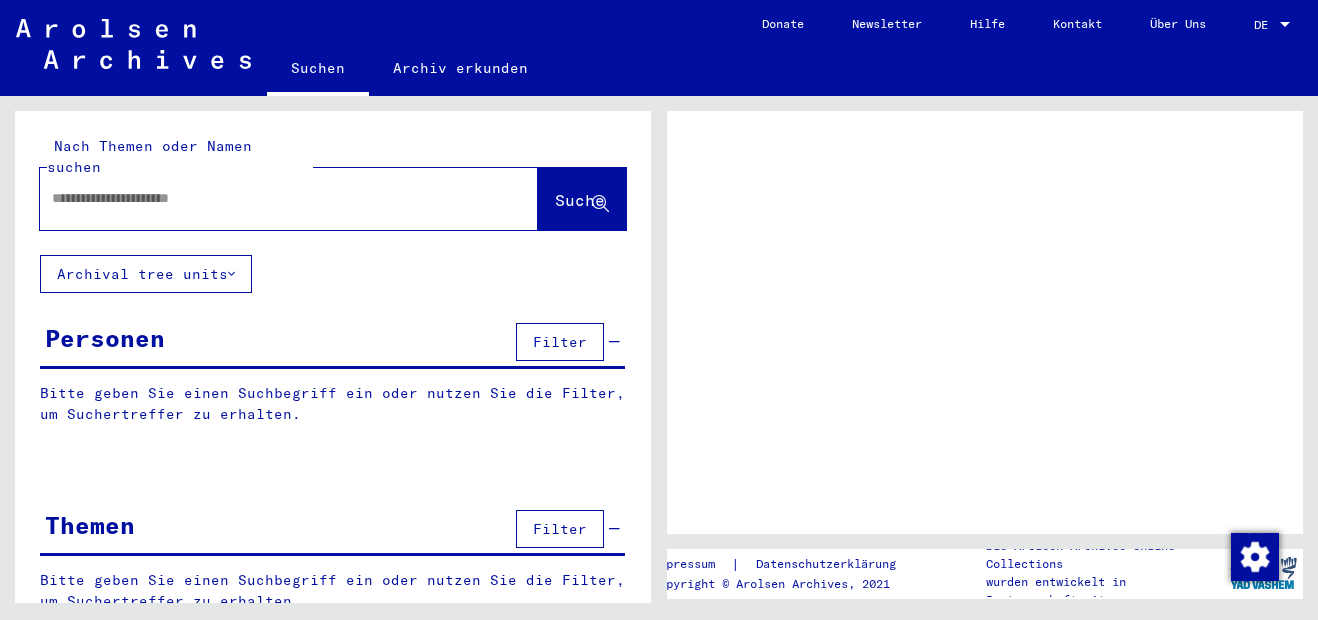 scroll, scrollTop: 0, scrollLeft: 0, axis: both 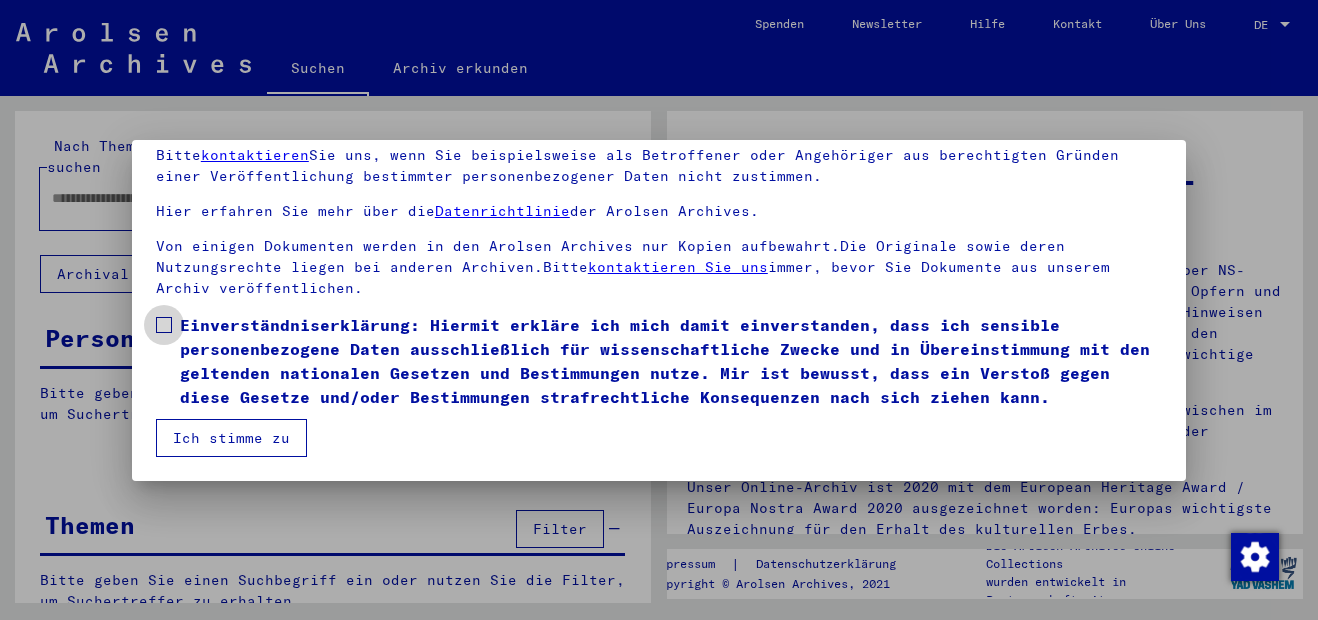 click at bounding box center [164, 325] 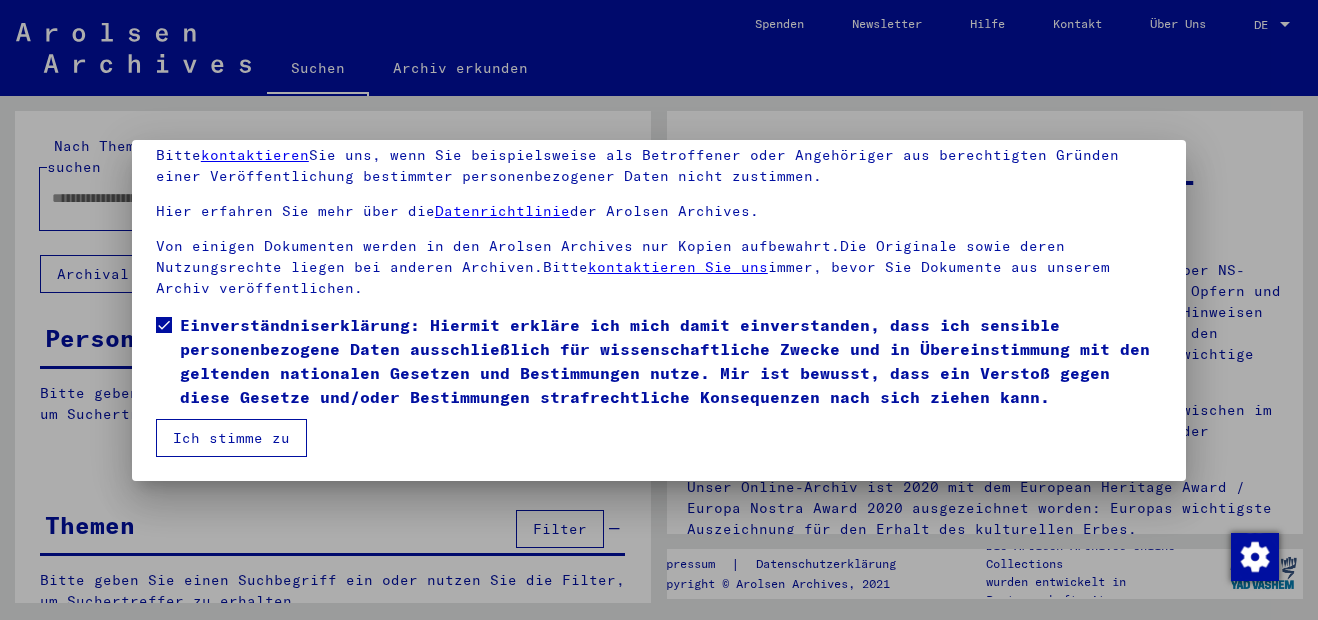 click on "Ich stimme zu" at bounding box center (231, 438) 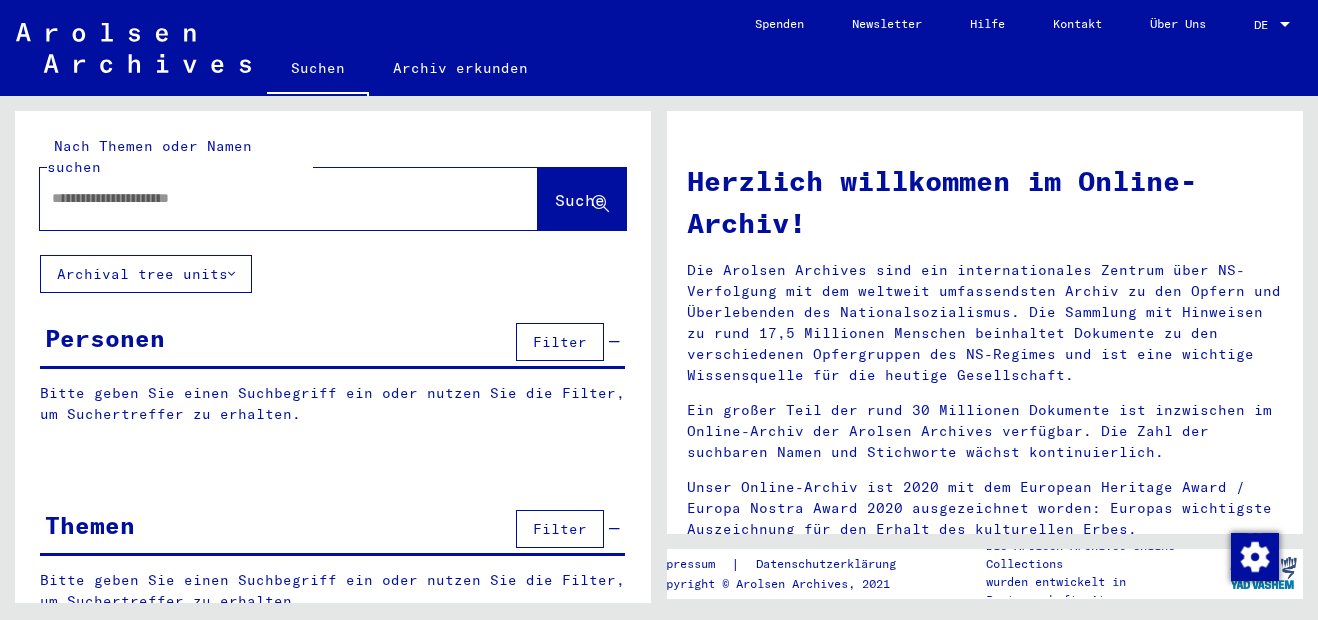 click at bounding box center (265, 198) 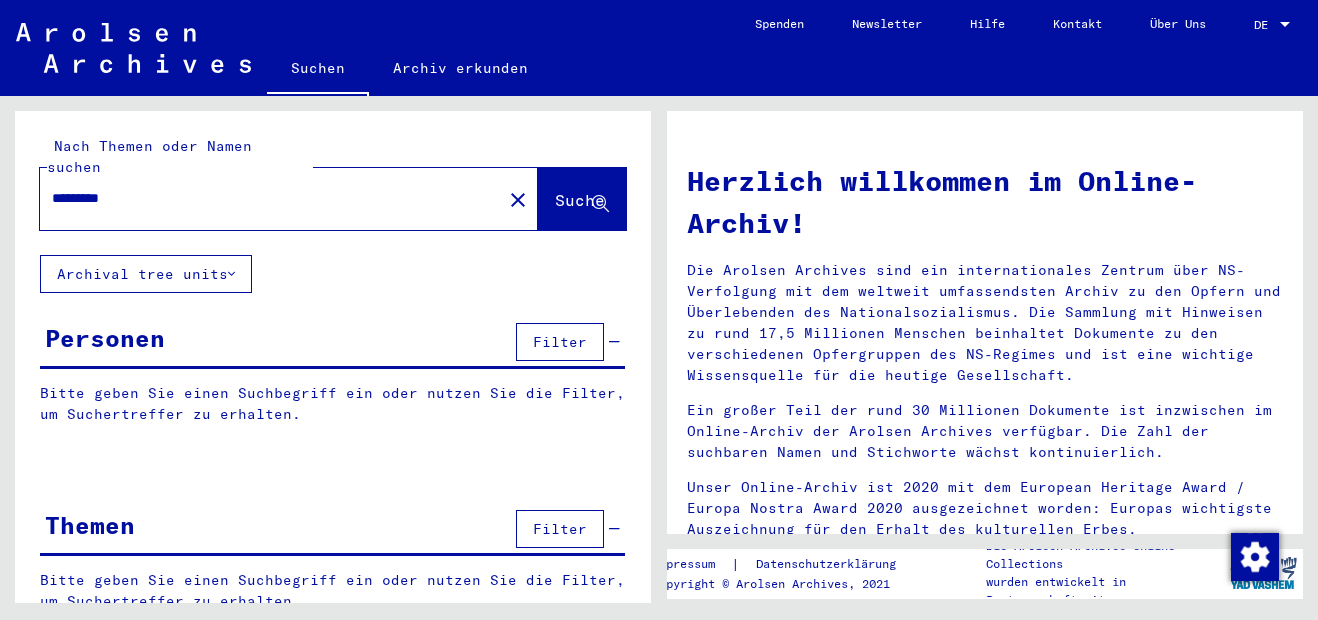 type on "*********" 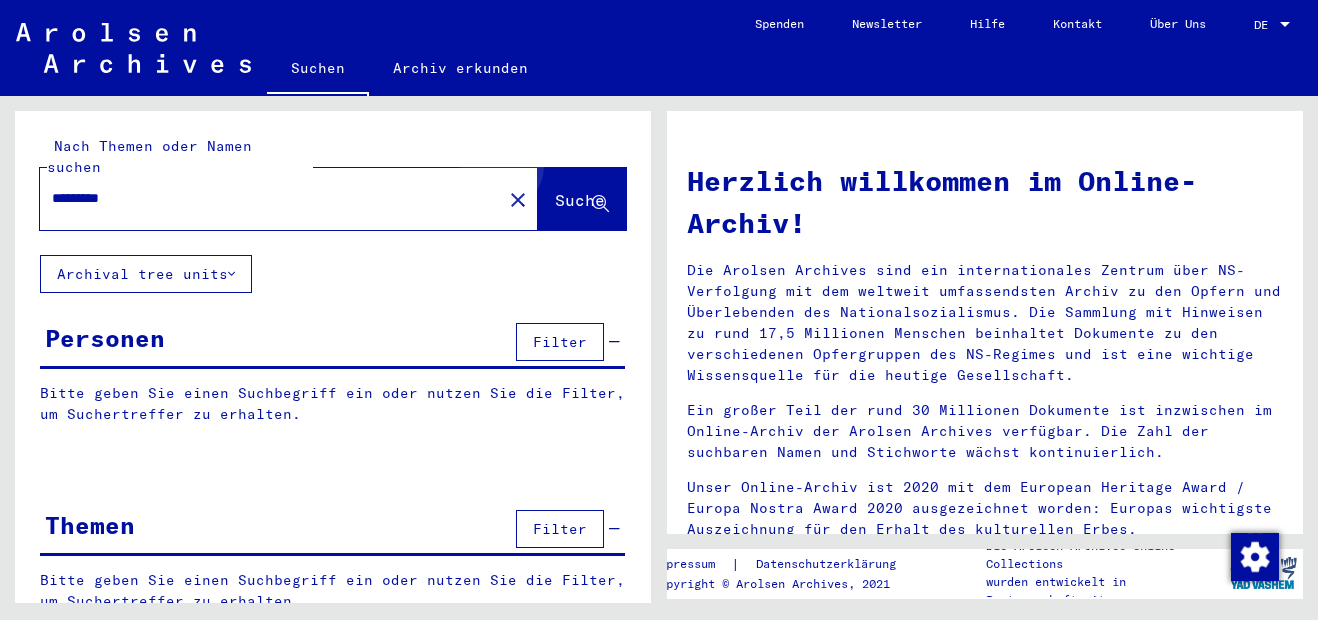 click on "Suche" 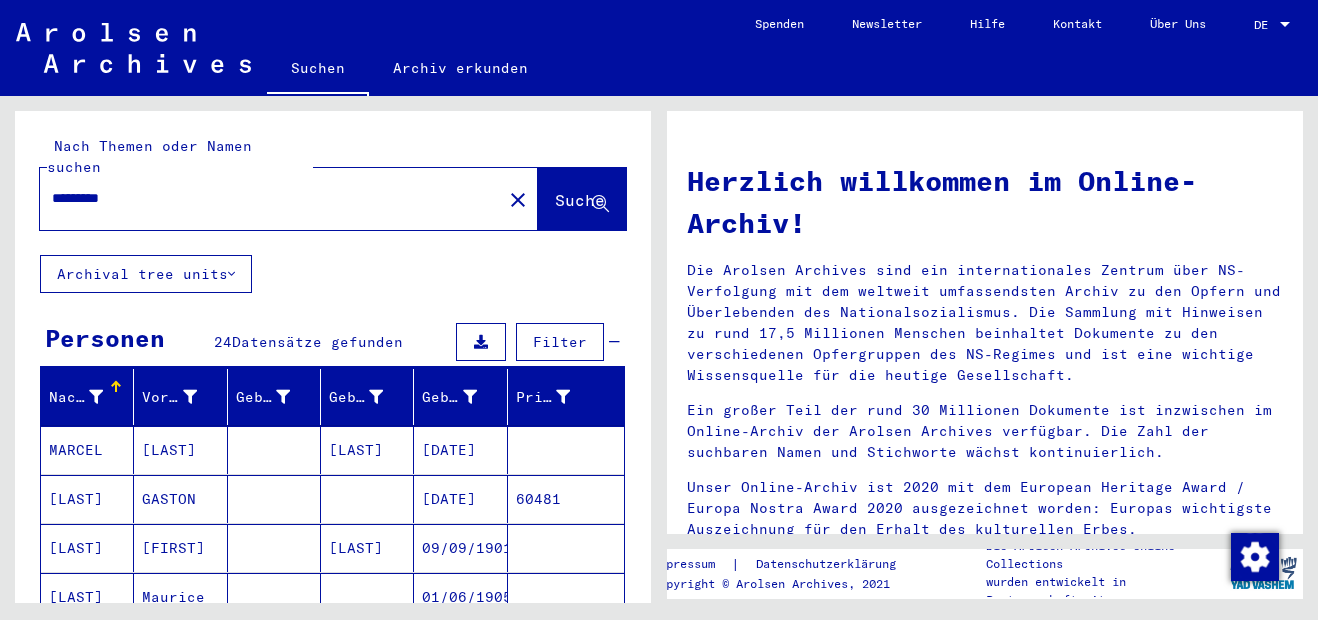scroll, scrollTop: 300, scrollLeft: 0, axis: vertical 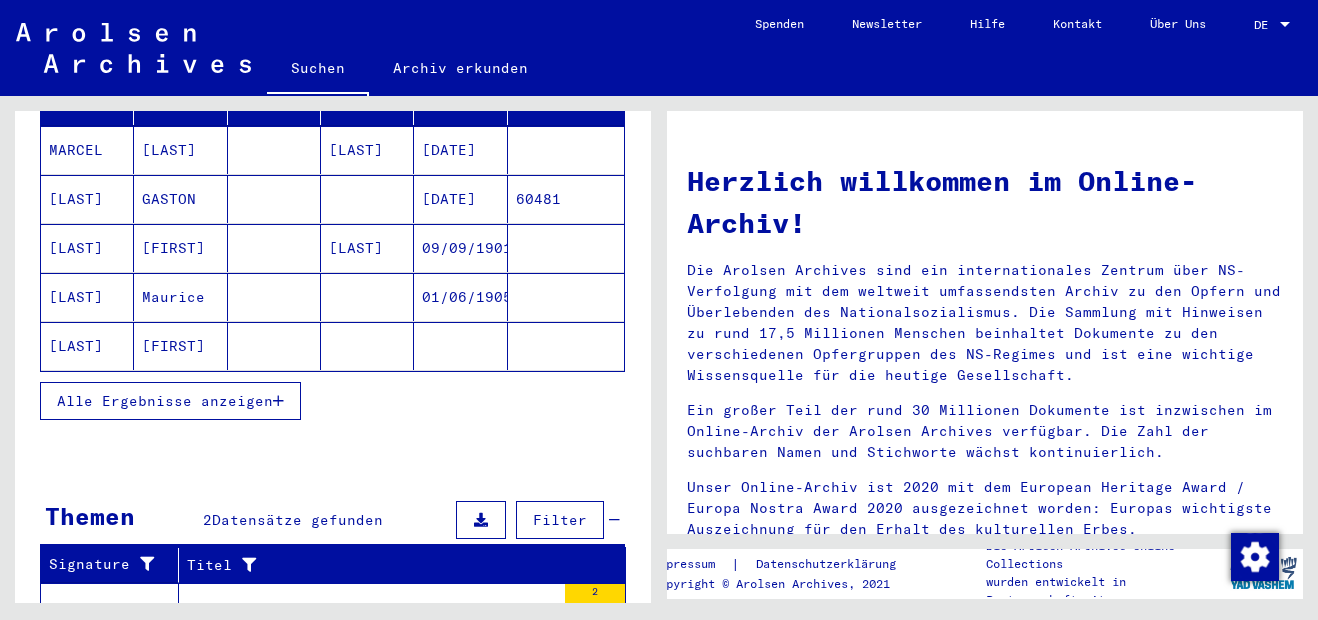click on "Alle Ergebnisse anzeigen" at bounding box center [165, 401] 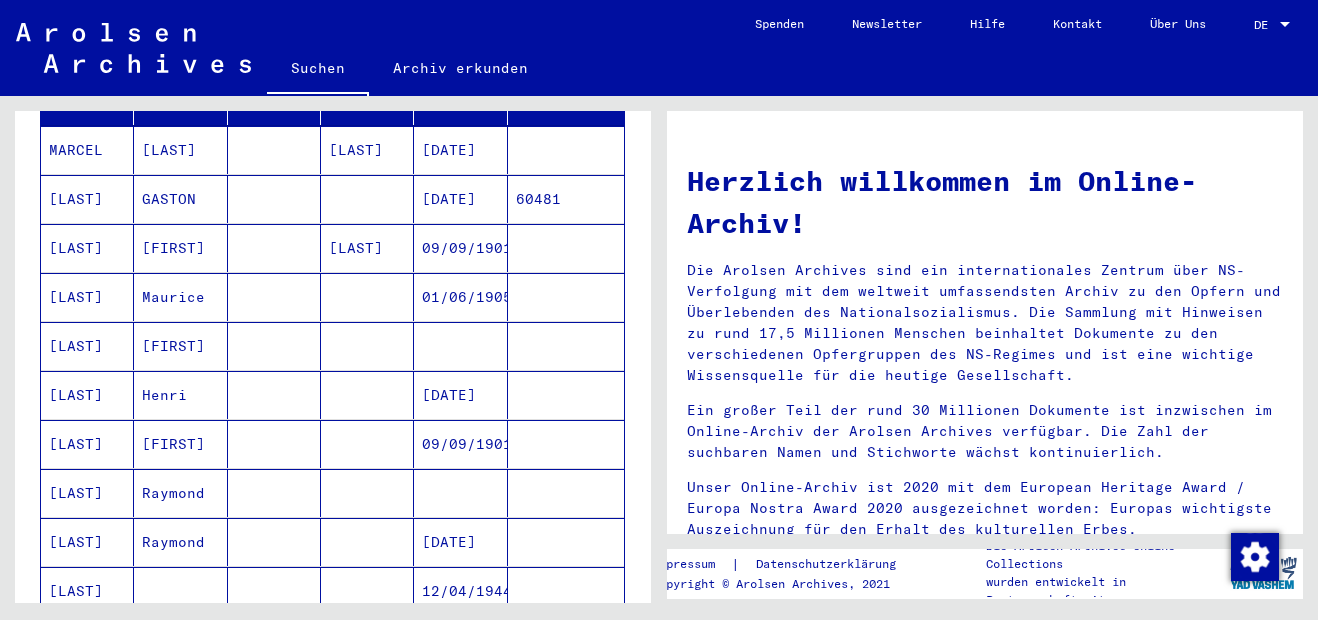 click on "[LAST]" at bounding box center [87, 542] 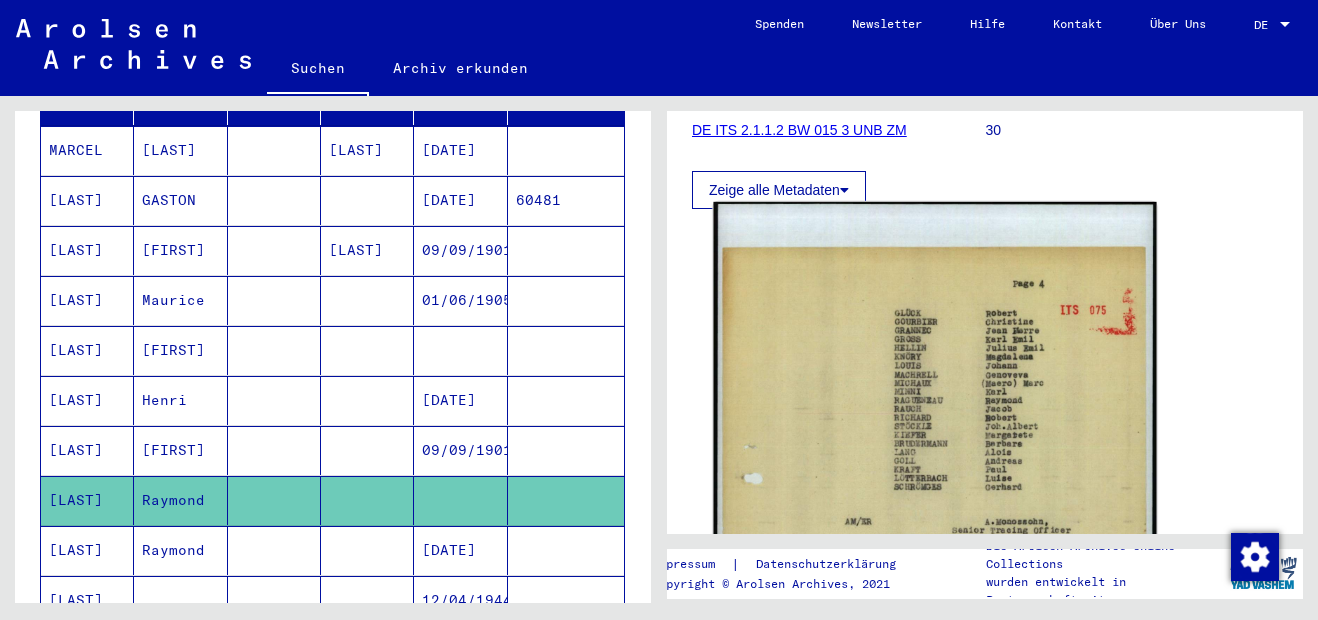 scroll, scrollTop: 600, scrollLeft: 0, axis: vertical 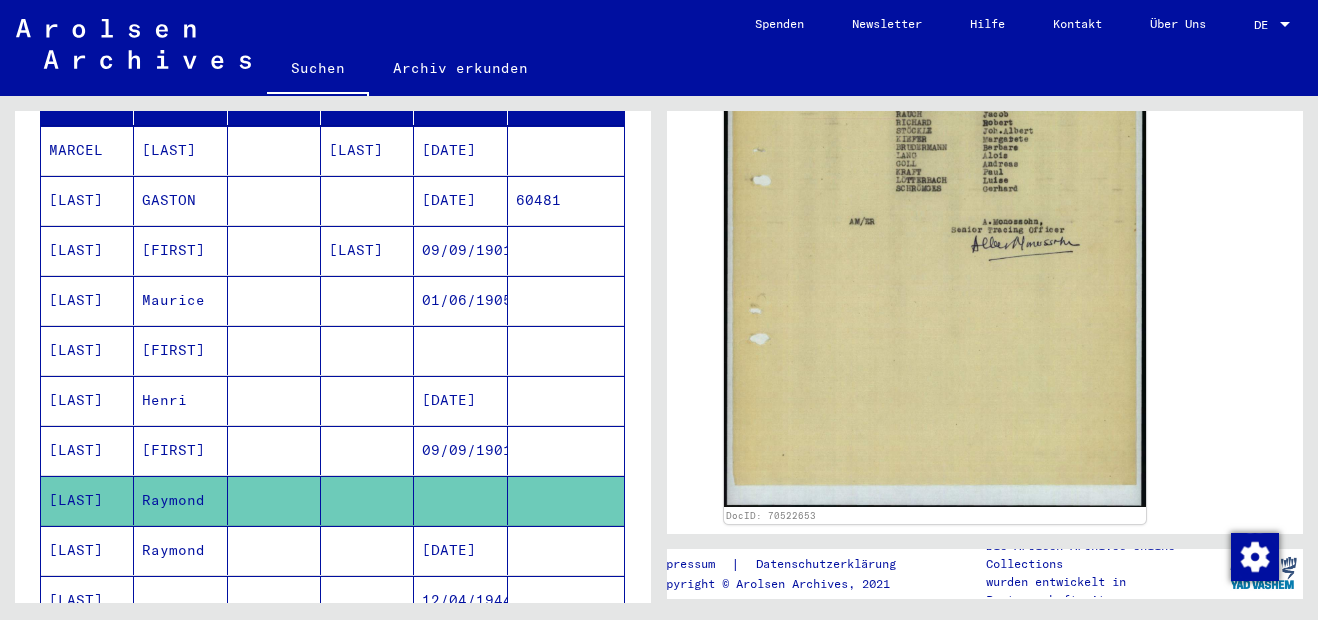 click 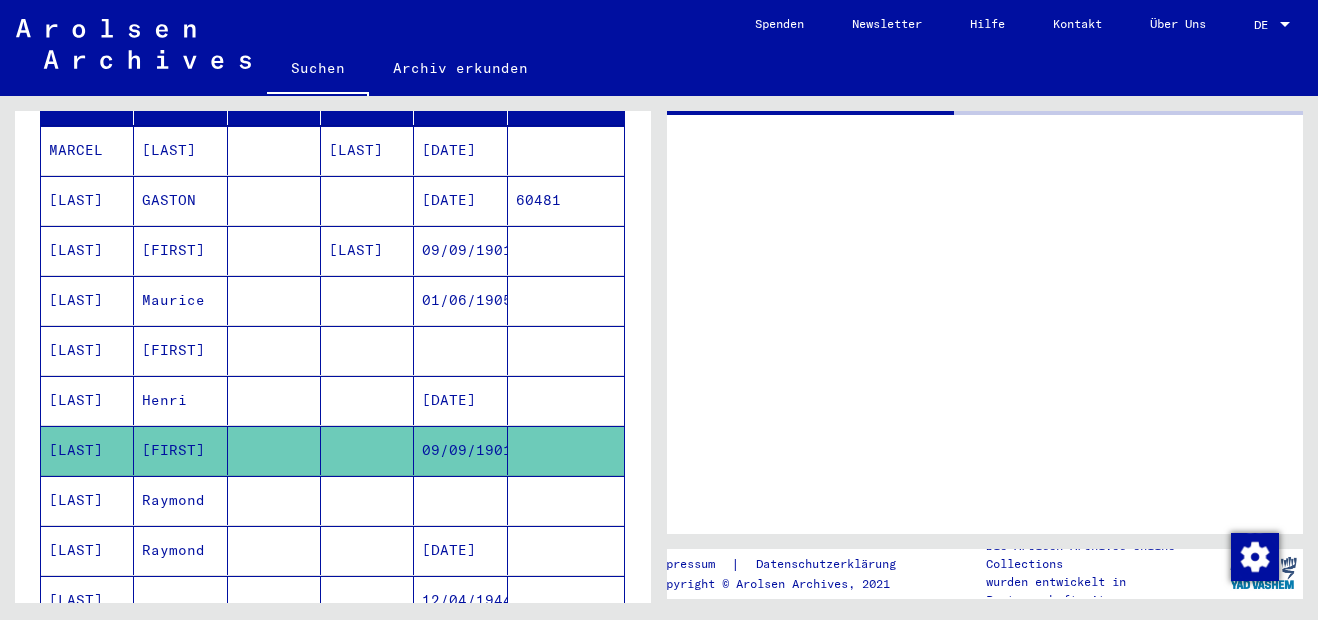 scroll, scrollTop: 0, scrollLeft: 0, axis: both 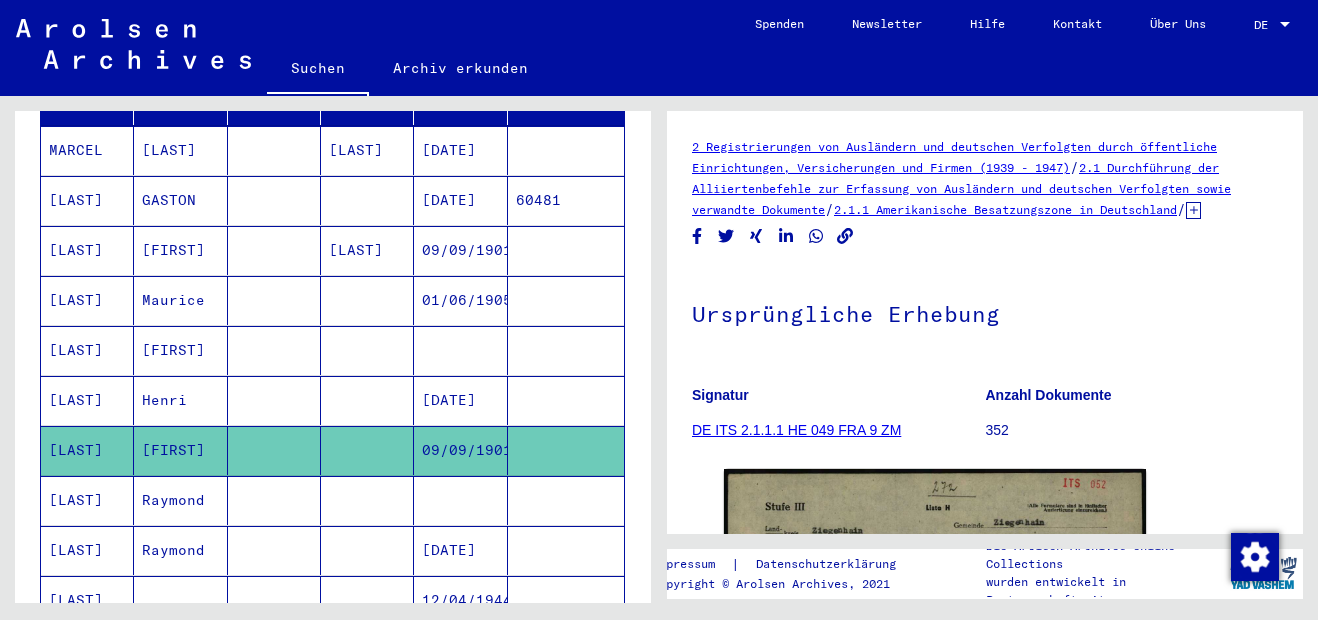 click 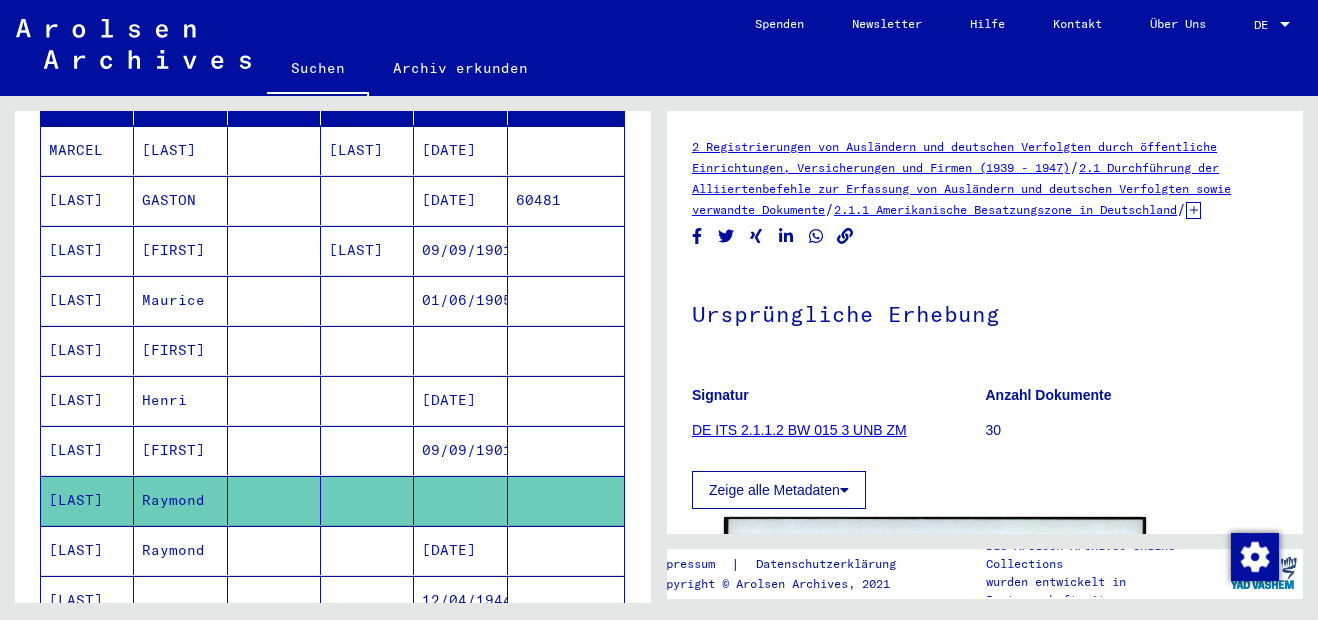 scroll, scrollTop: 0, scrollLeft: 0, axis: both 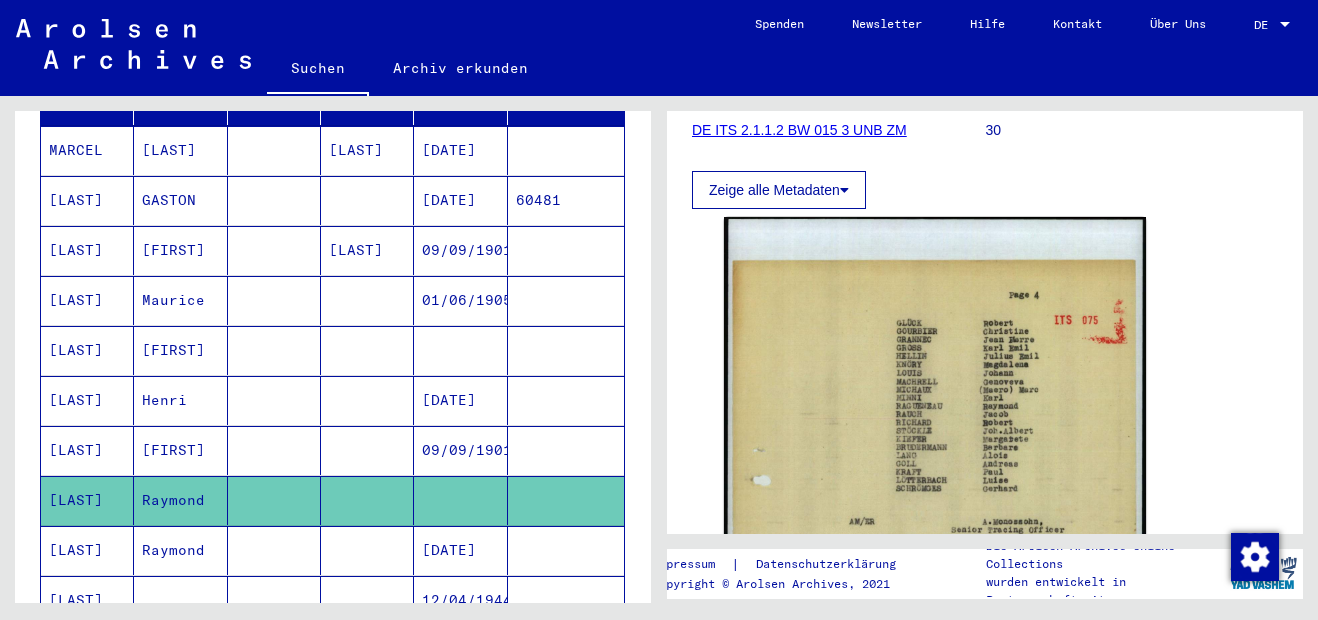 click on "Raymond" at bounding box center [180, 600] 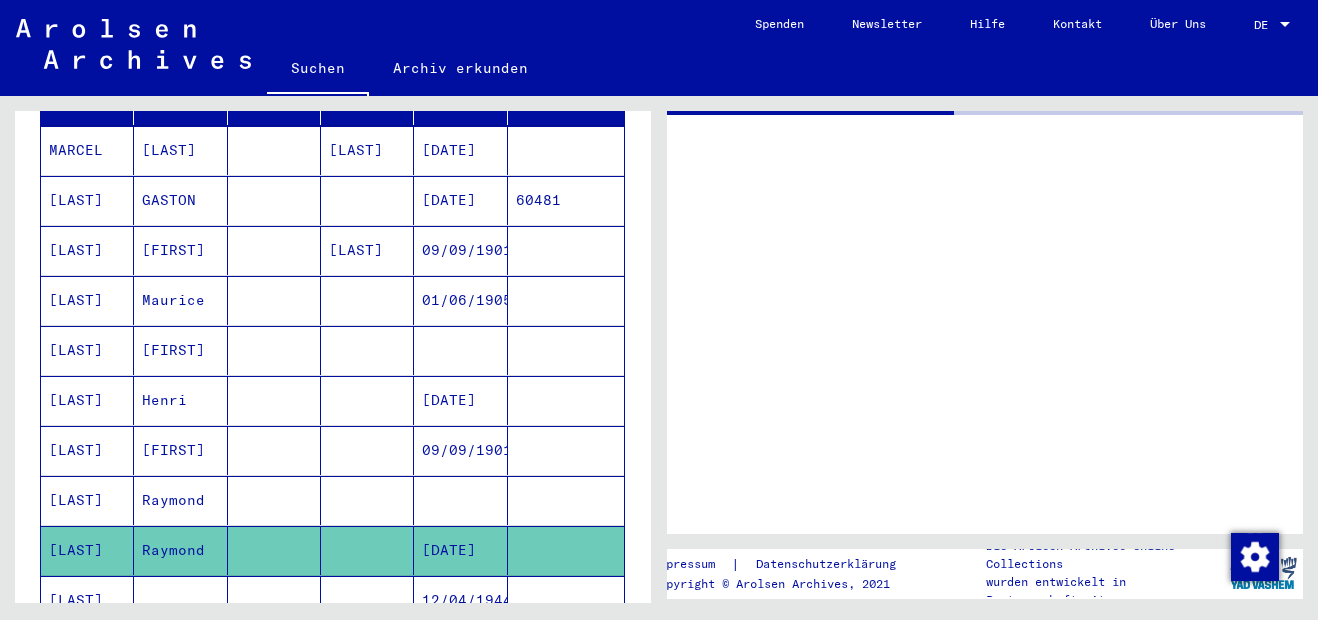 scroll, scrollTop: 0, scrollLeft: 0, axis: both 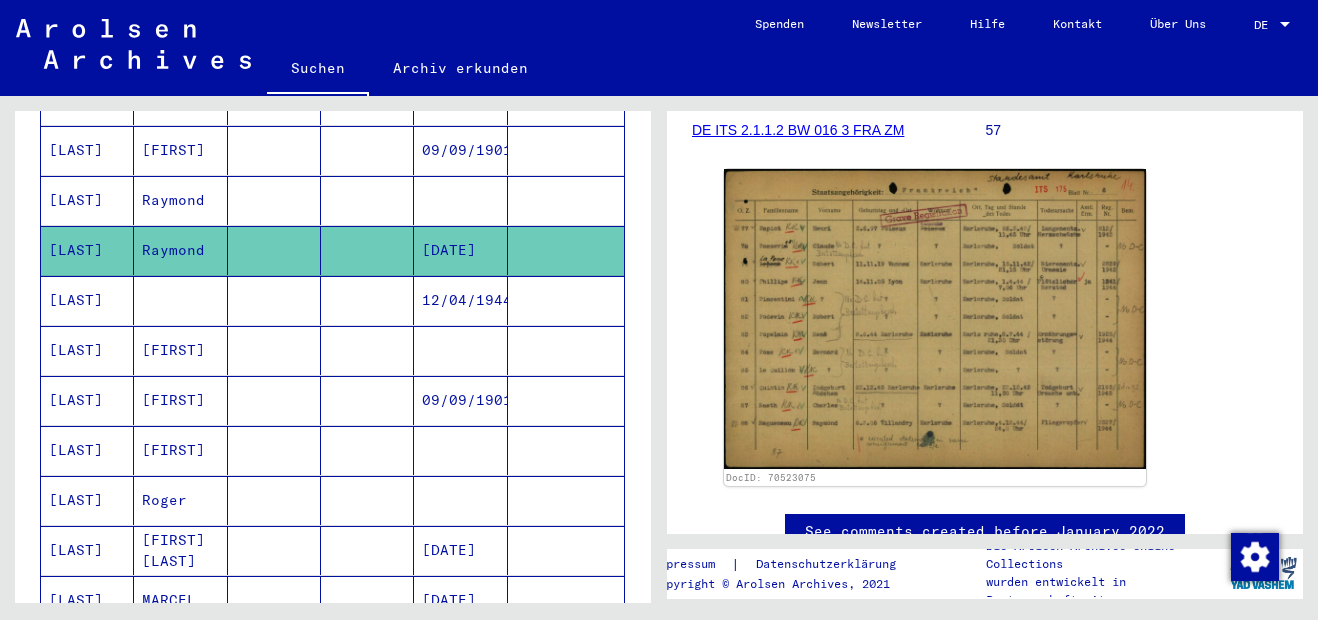 click on "[FIRST]" at bounding box center [180, 400] 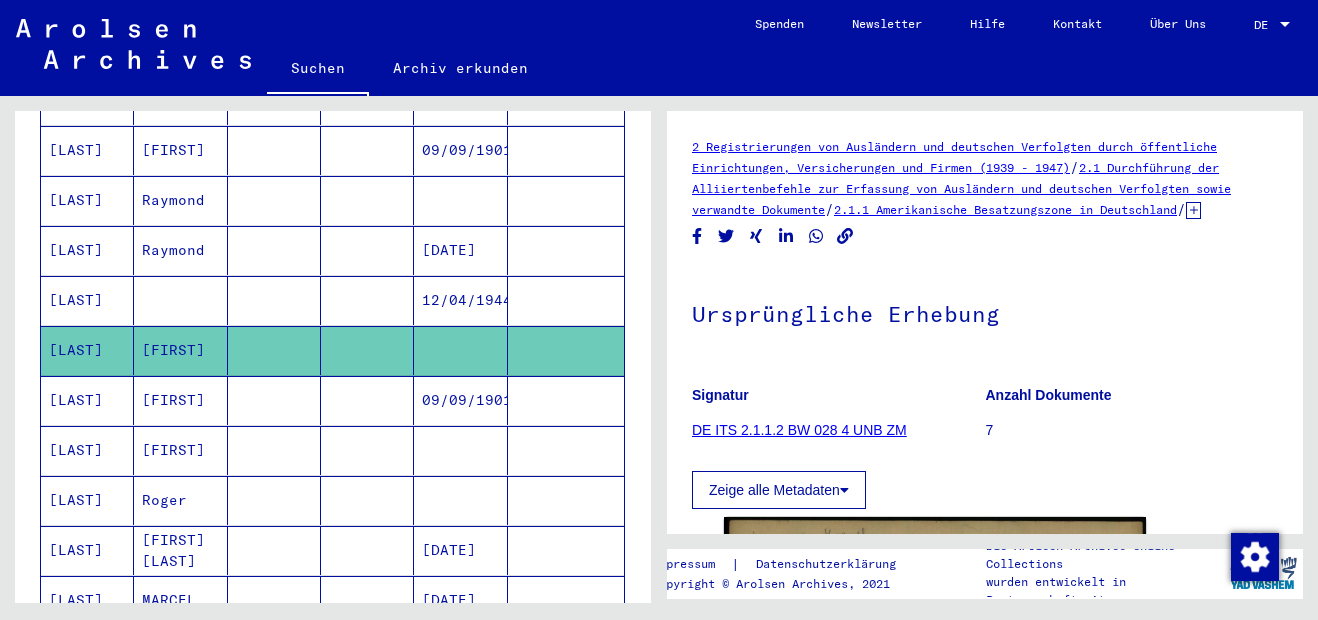 scroll, scrollTop: 0, scrollLeft: 0, axis: both 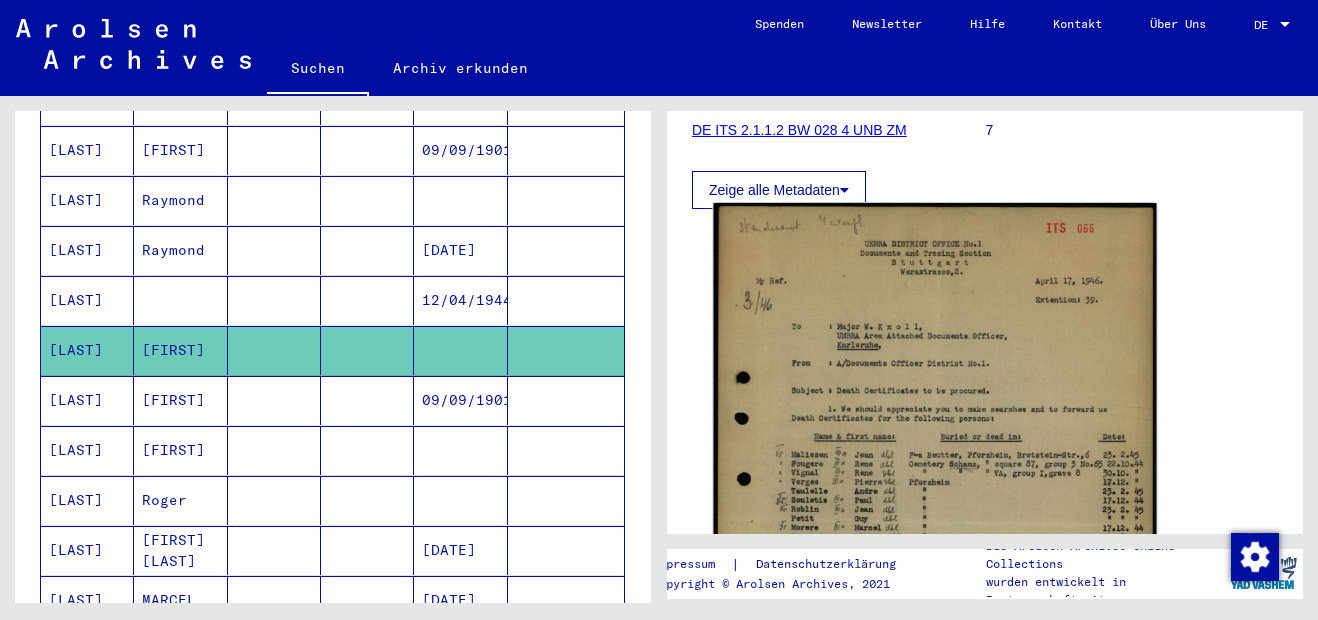 click 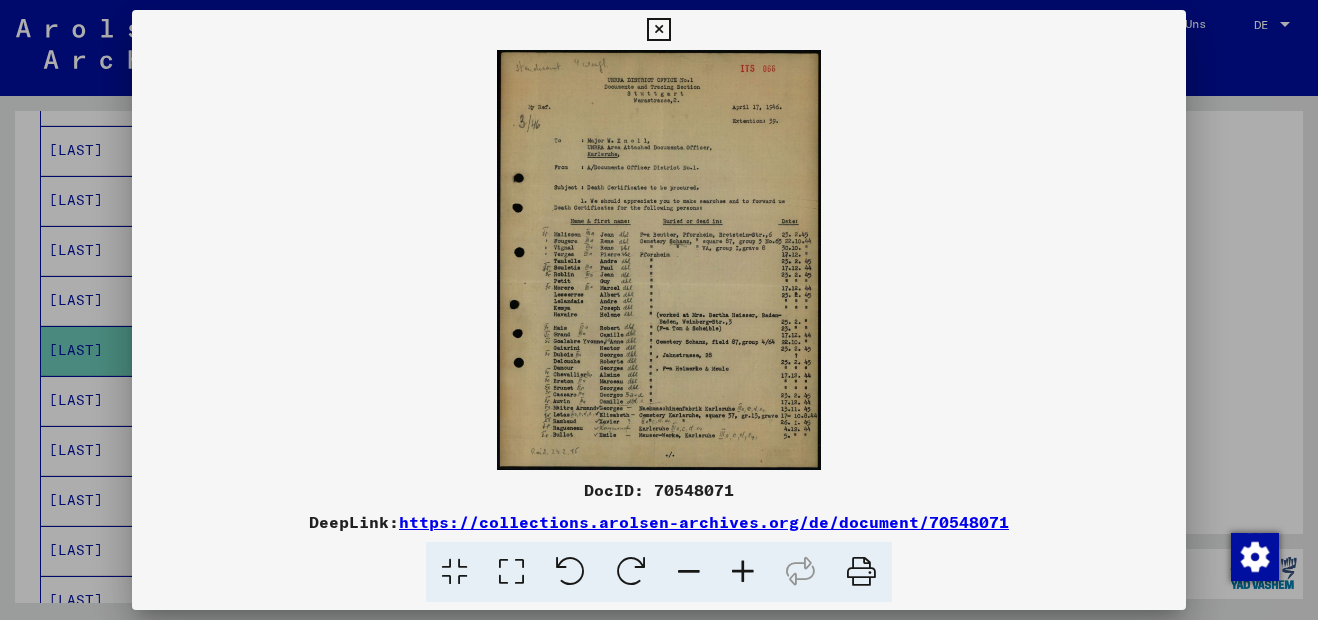 click at bounding box center [743, 572] 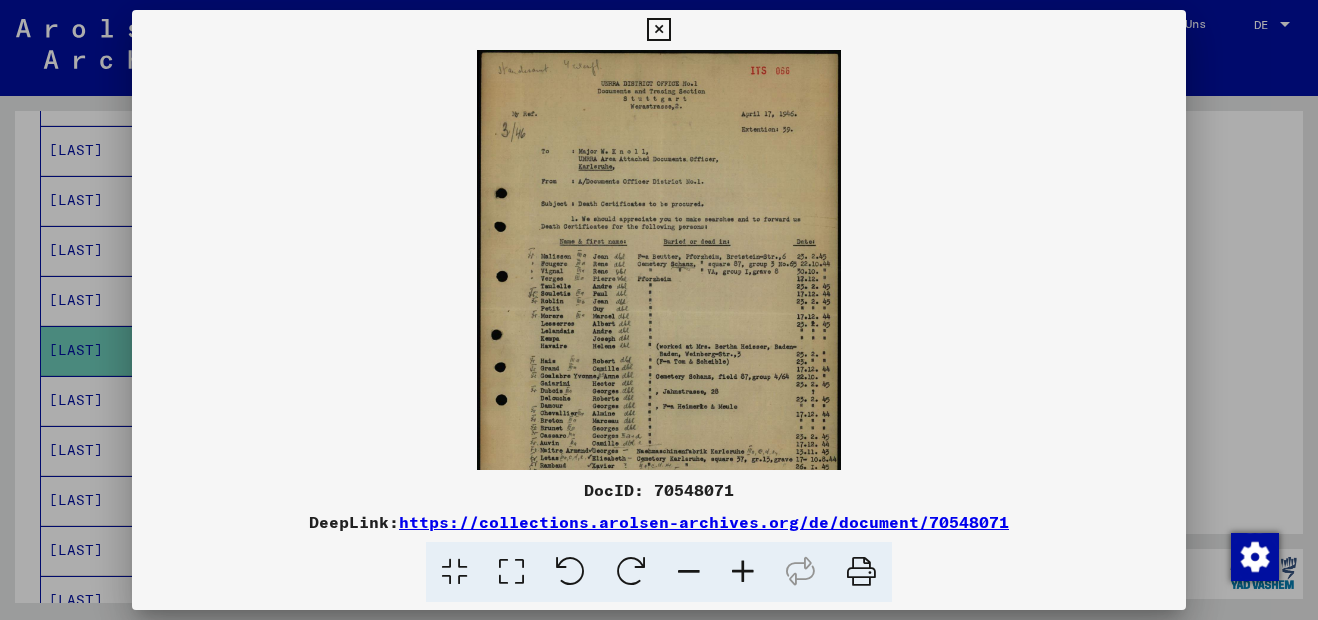 click at bounding box center [743, 572] 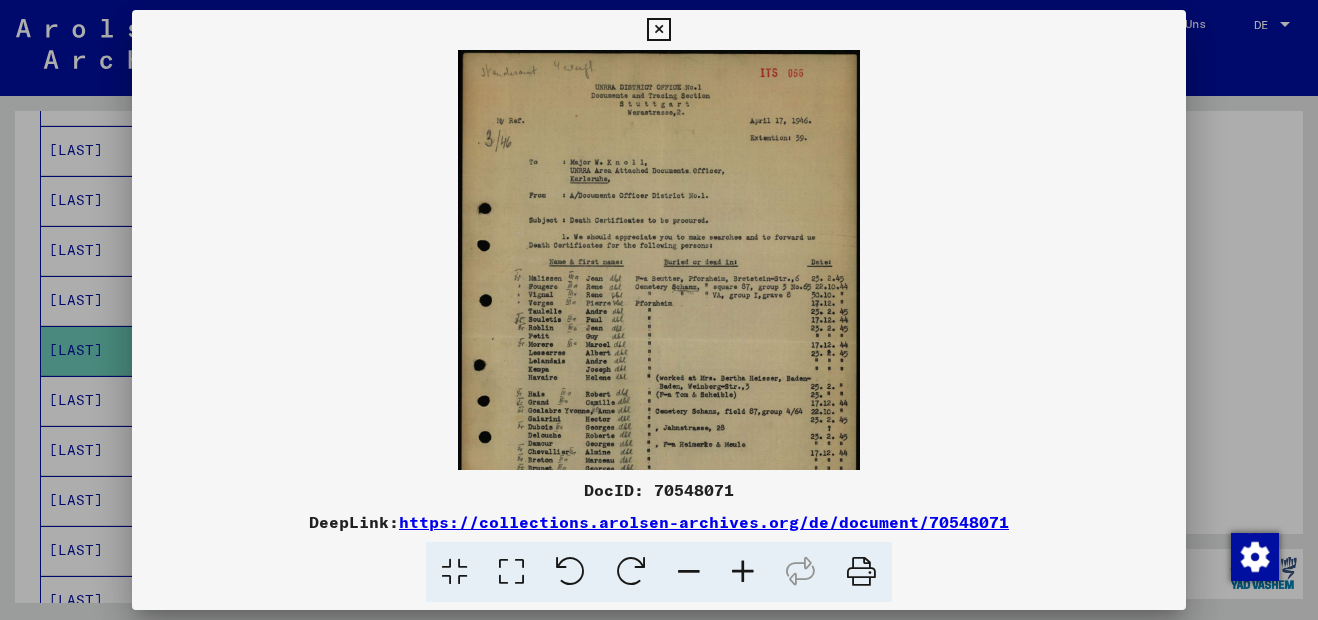 click at bounding box center (743, 572) 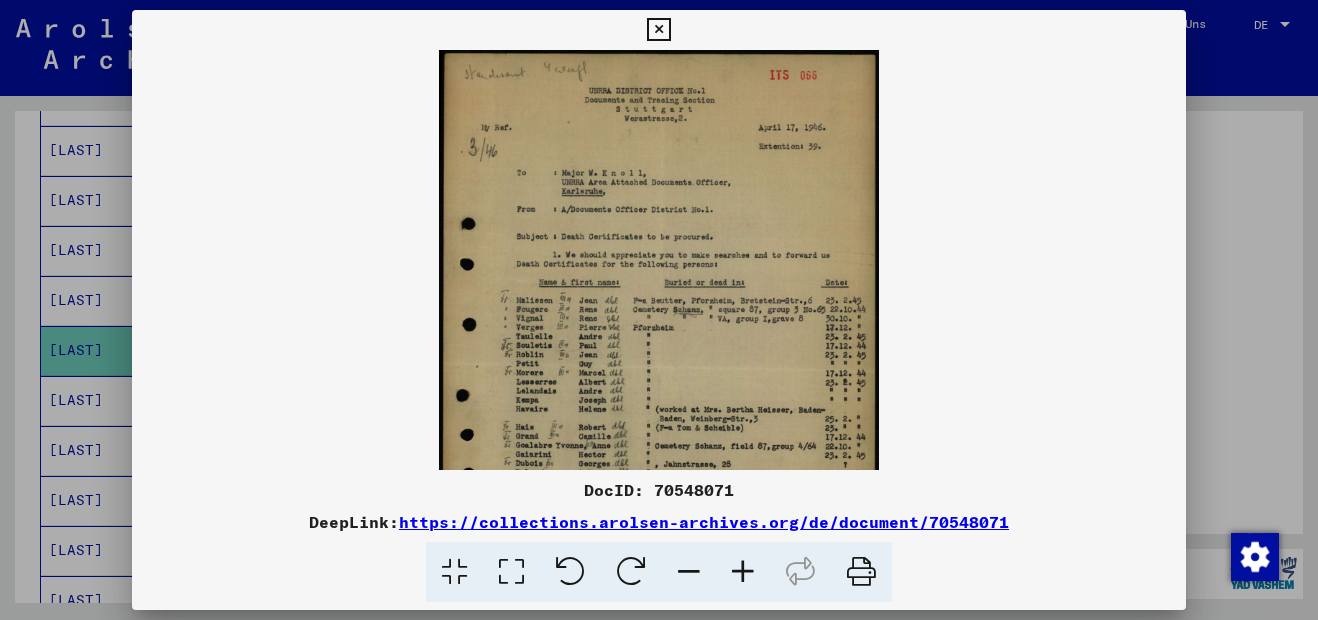 click at bounding box center (743, 572) 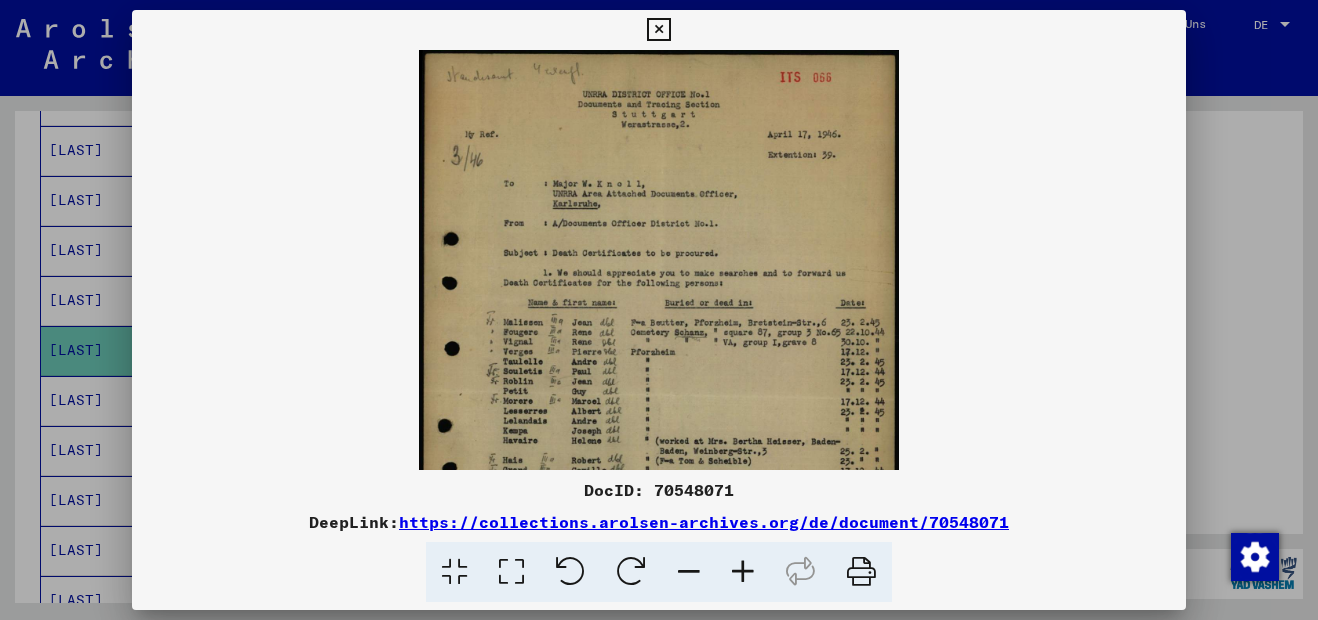 click at bounding box center [743, 572] 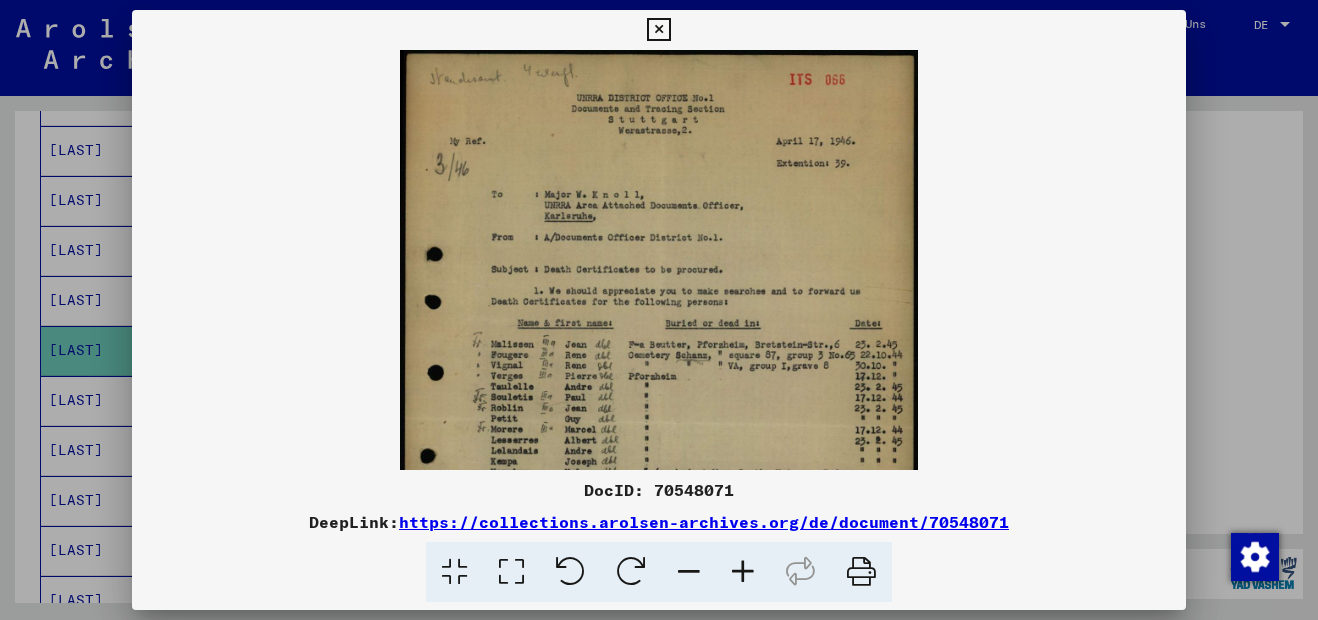 click at bounding box center (743, 572) 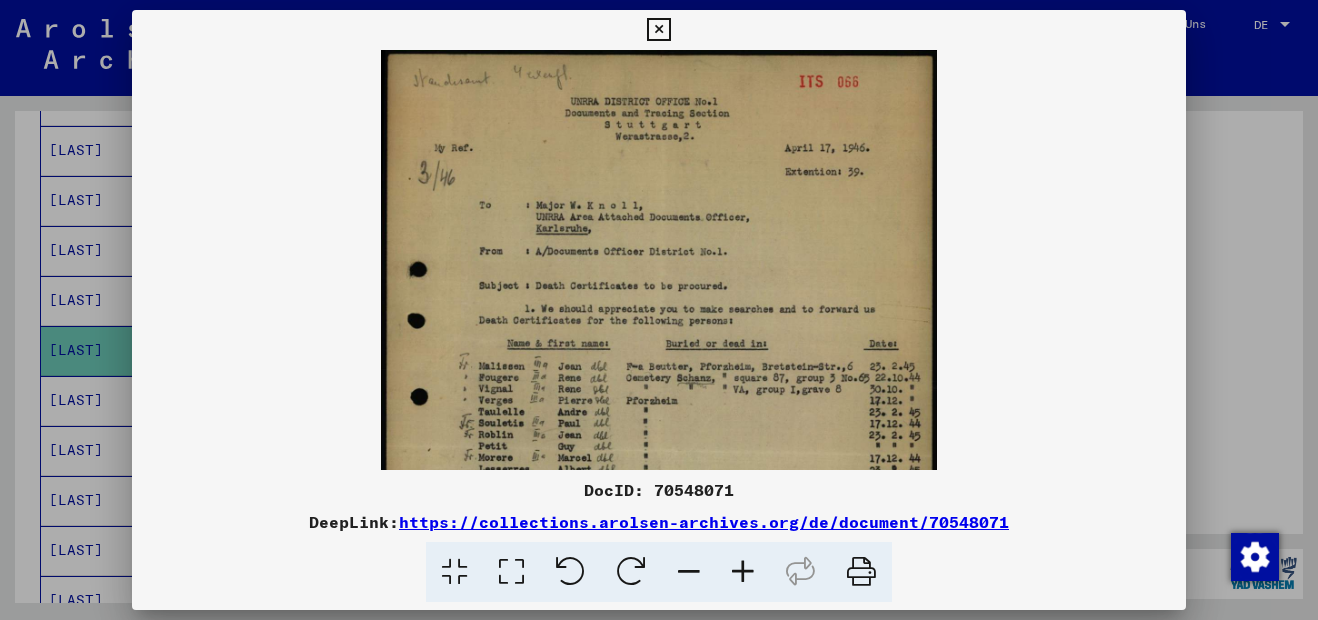 click at bounding box center (743, 572) 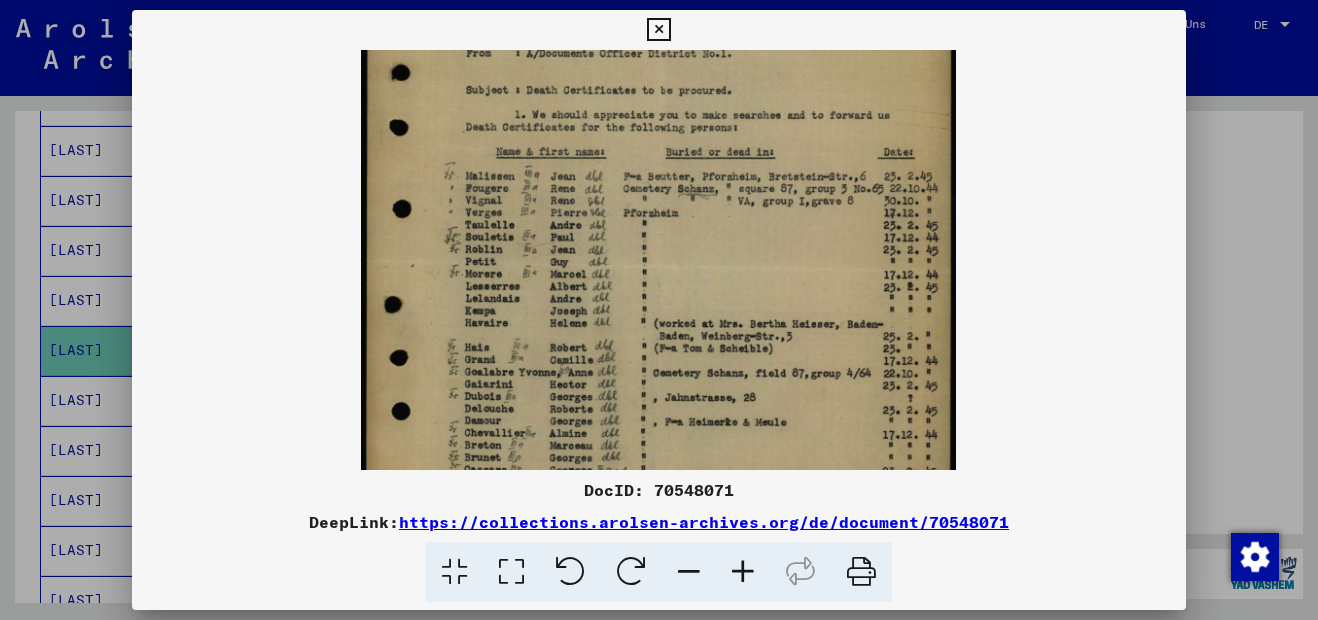 drag, startPoint x: 568, startPoint y: 388, endPoint x: 642, endPoint y: 176, distance: 224.54398 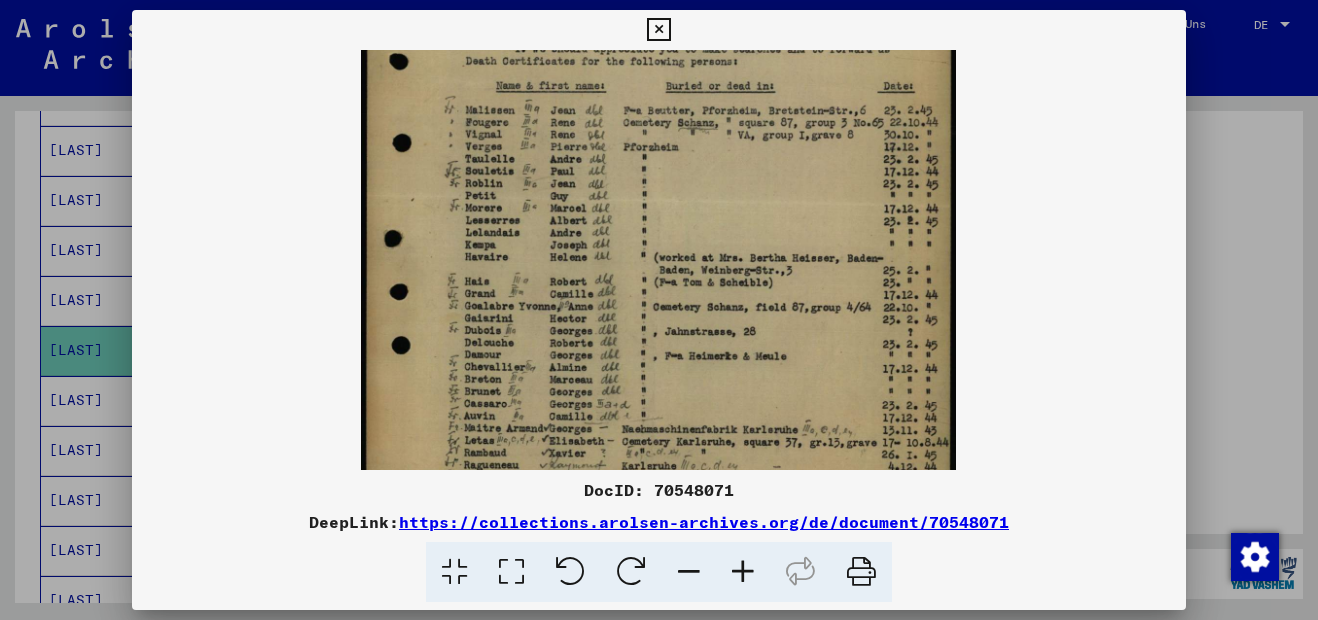 drag, startPoint x: 631, startPoint y: 290, endPoint x: 638, endPoint y: 224, distance: 66.37017 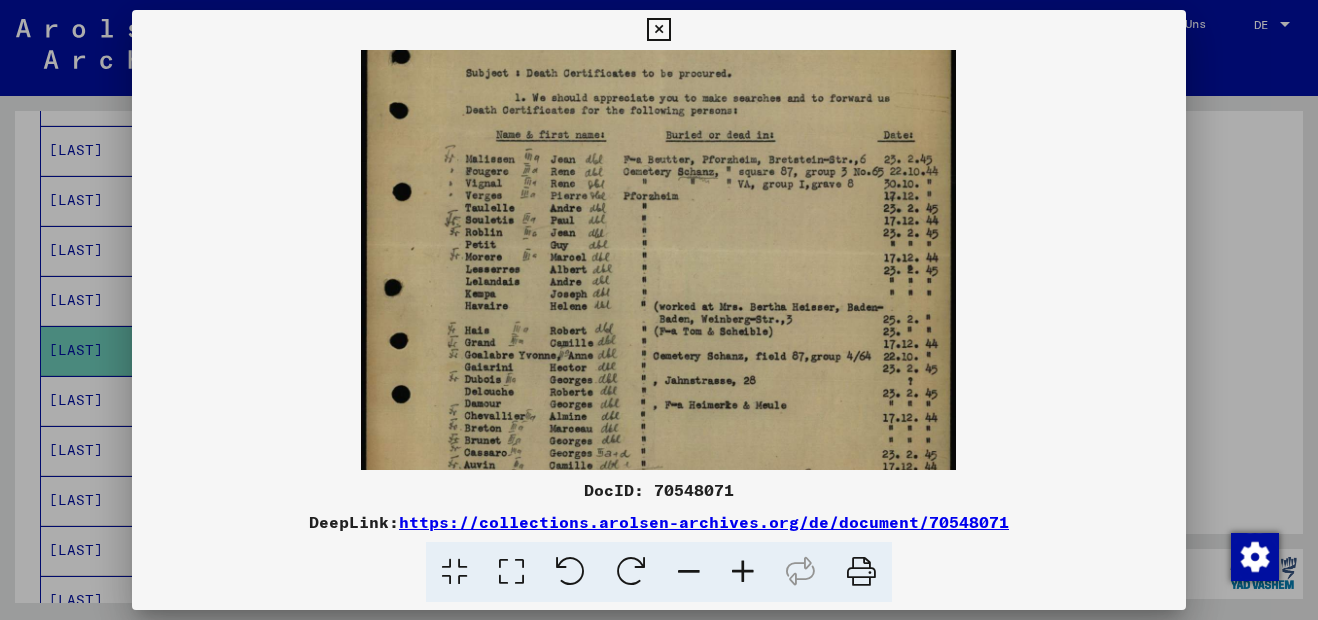 scroll, scrollTop: 226, scrollLeft: 0, axis: vertical 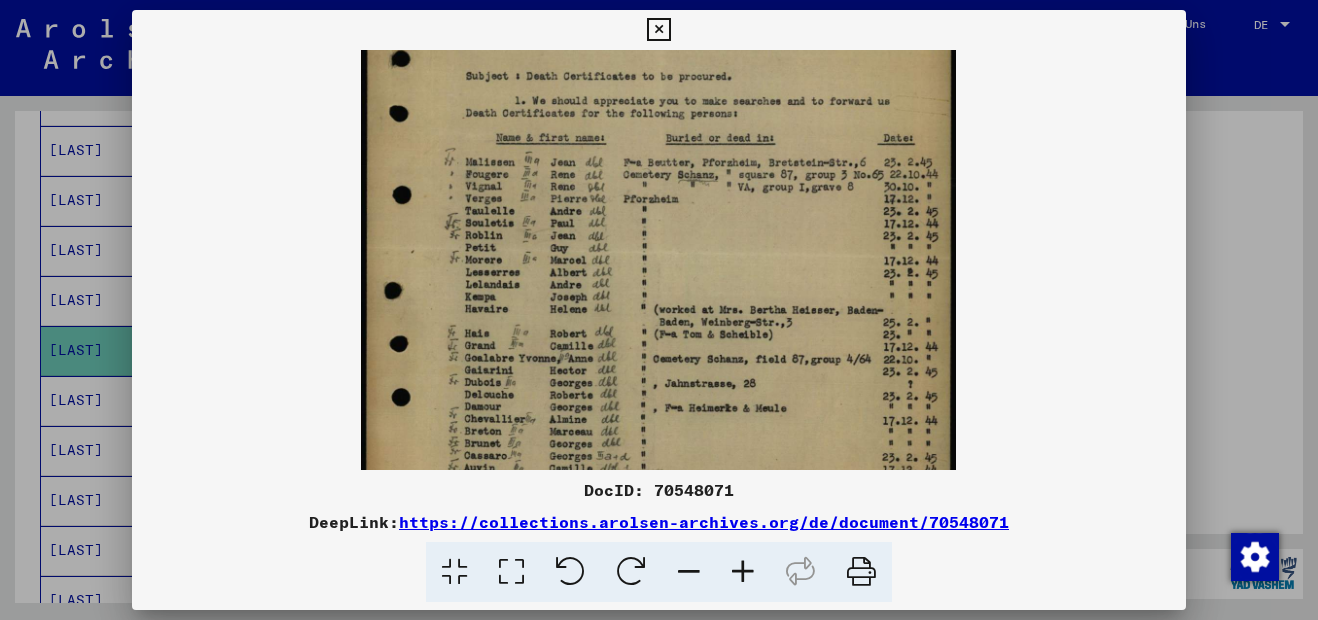 drag, startPoint x: 658, startPoint y: 357, endPoint x: 670, endPoint y: 409, distance: 53.366657 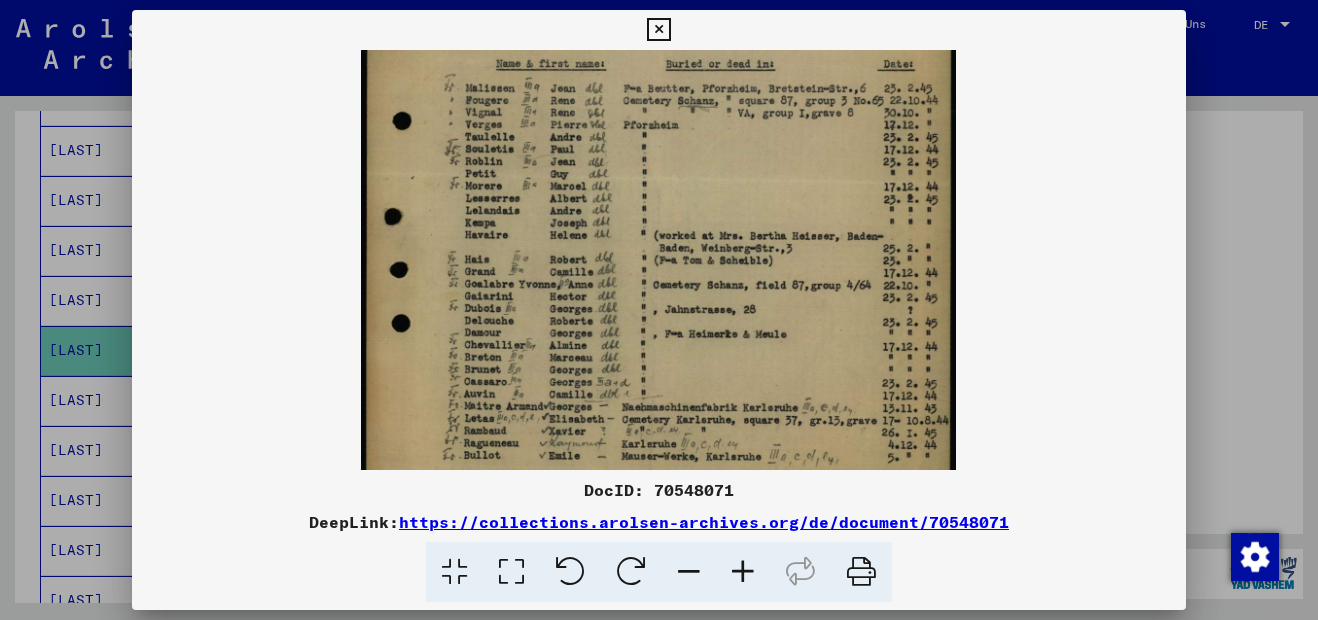 scroll, scrollTop: 350, scrollLeft: 0, axis: vertical 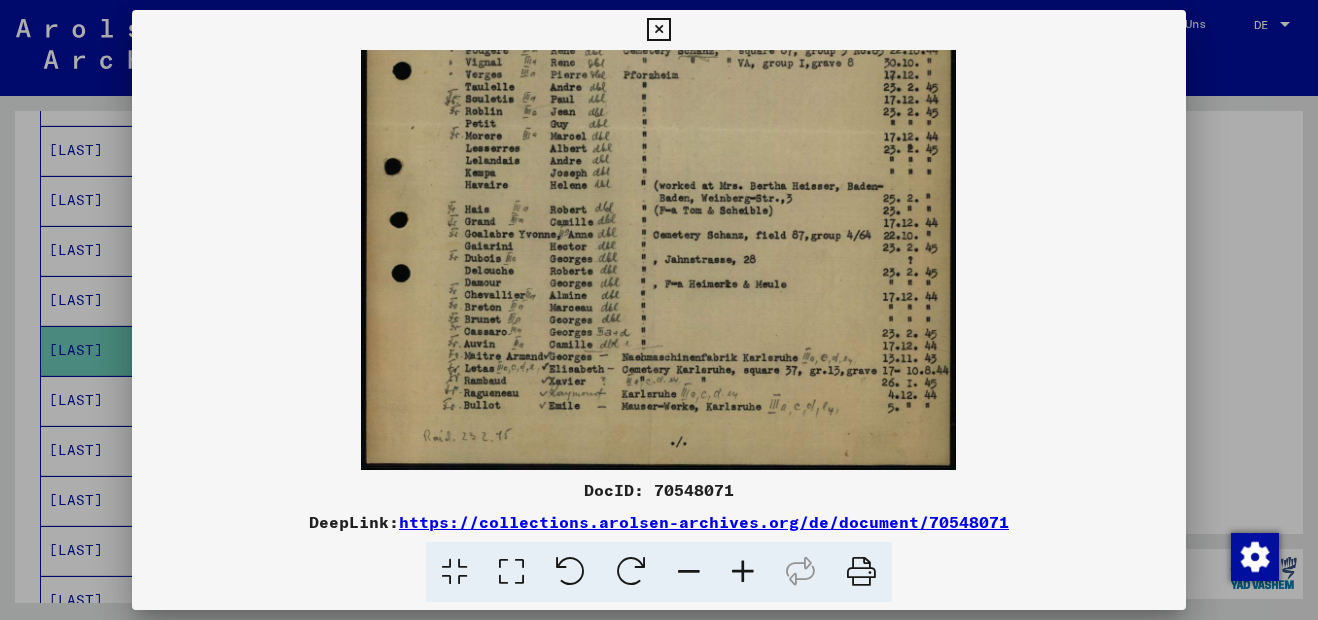drag, startPoint x: 685, startPoint y: 376, endPoint x: 705, endPoint y: 229, distance: 148.35431 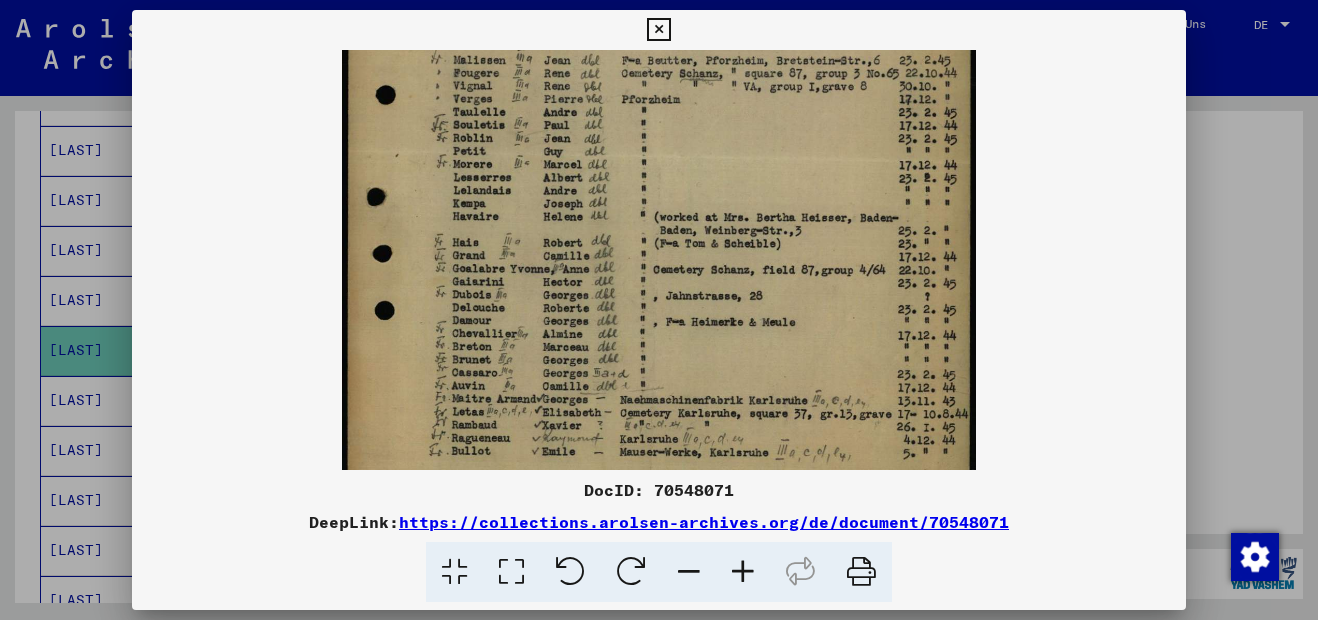 click at bounding box center [743, 572] 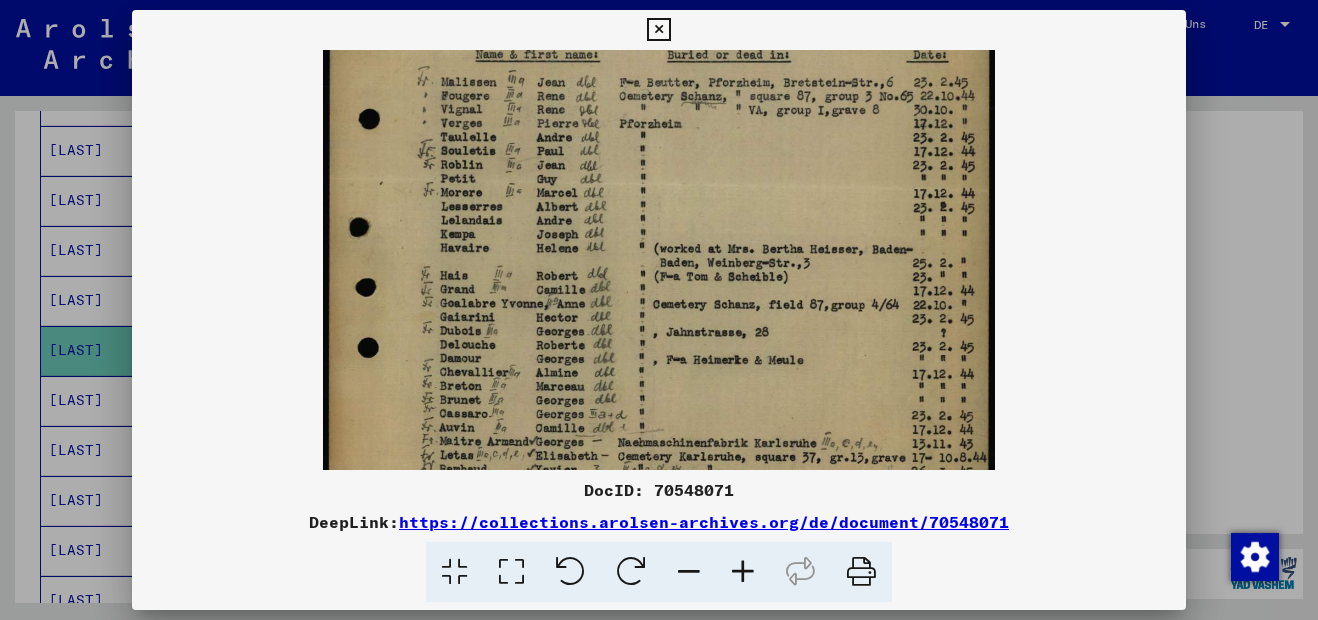 click at bounding box center [743, 572] 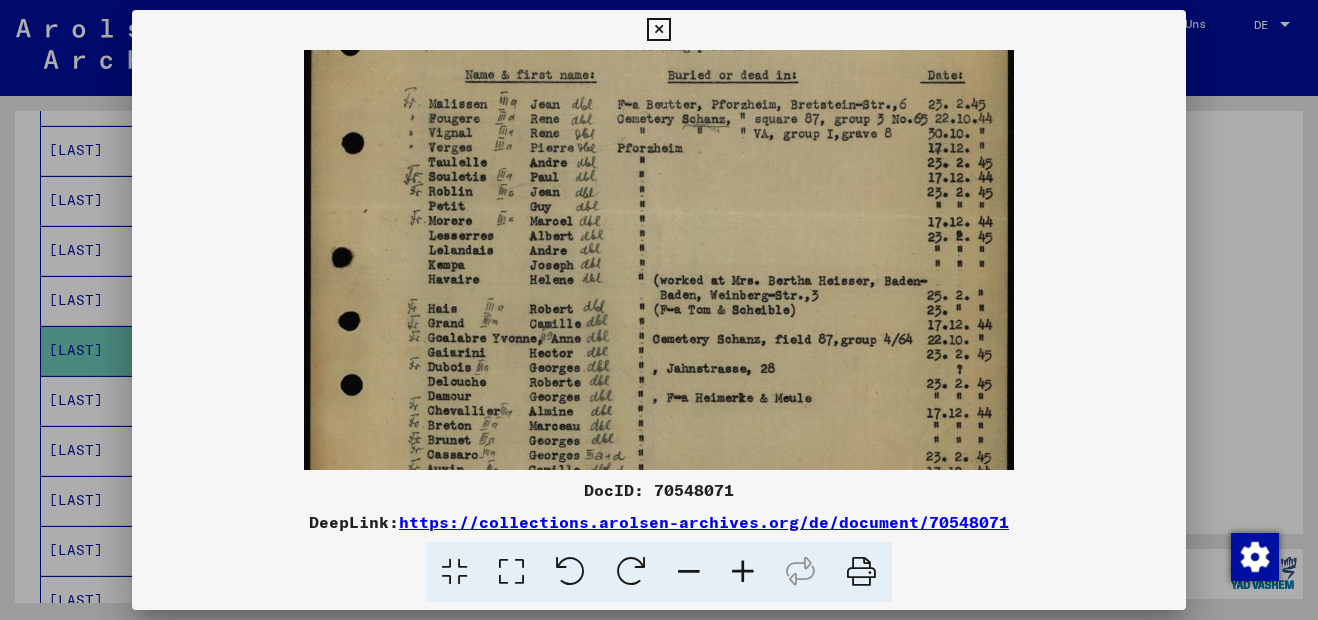 click at bounding box center (743, 572) 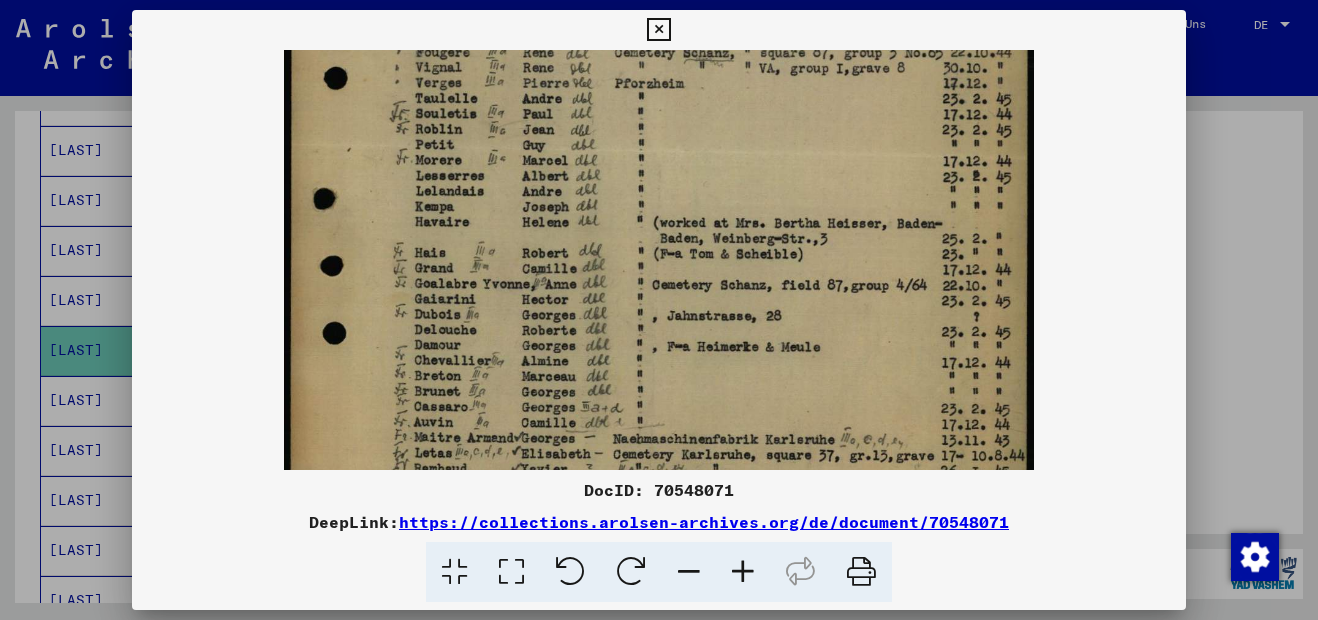 drag, startPoint x: 668, startPoint y: 418, endPoint x: 675, endPoint y: 319, distance: 99.24717 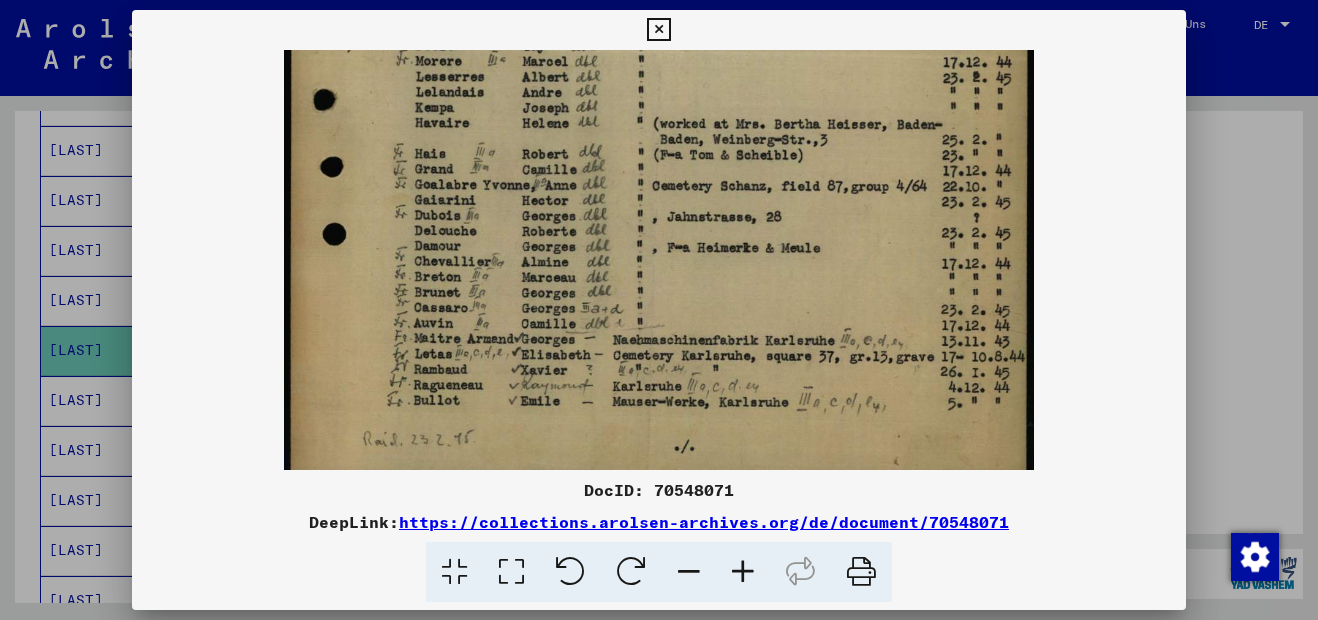 scroll, scrollTop: 550, scrollLeft: 0, axis: vertical 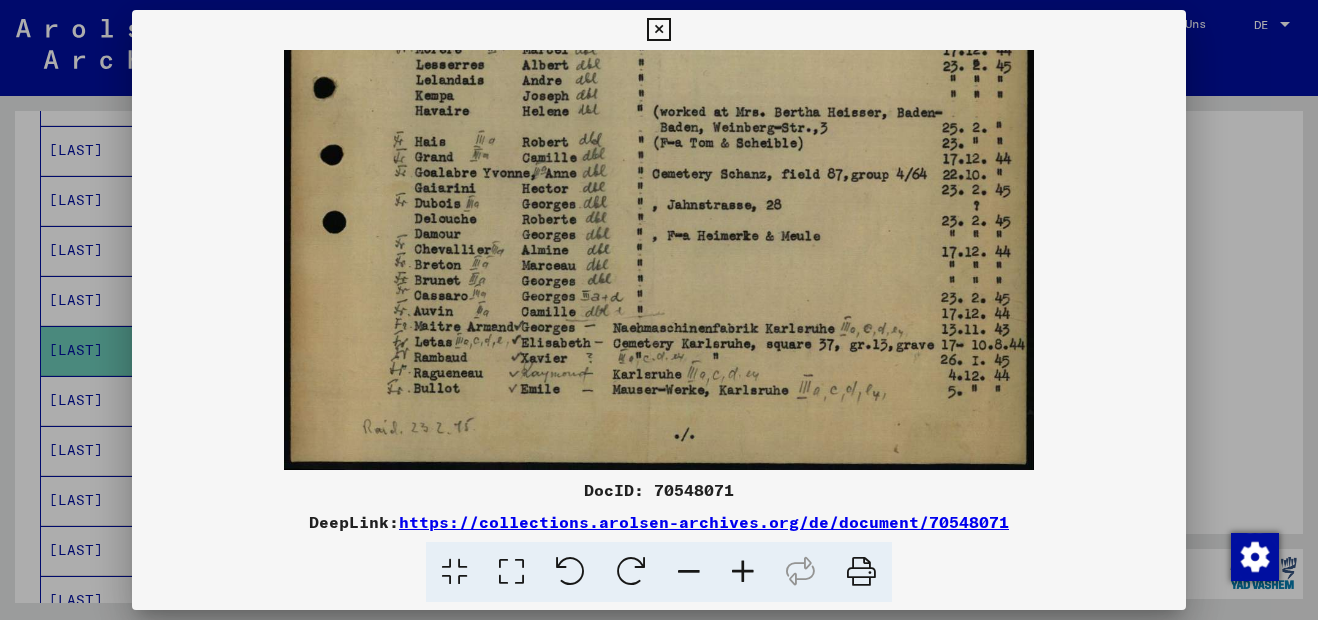 drag, startPoint x: 677, startPoint y: 402, endPoint x: 707, endPoint y: 266, distance: 139.26952 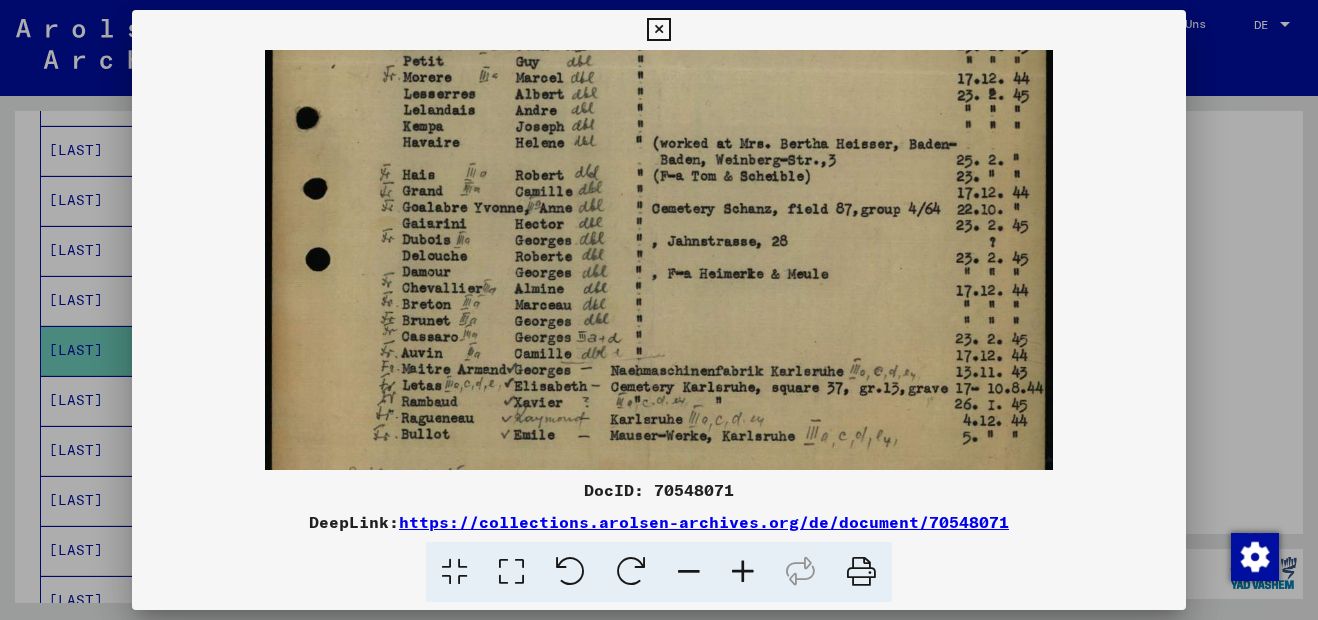 click at bounding box center [743, 572] 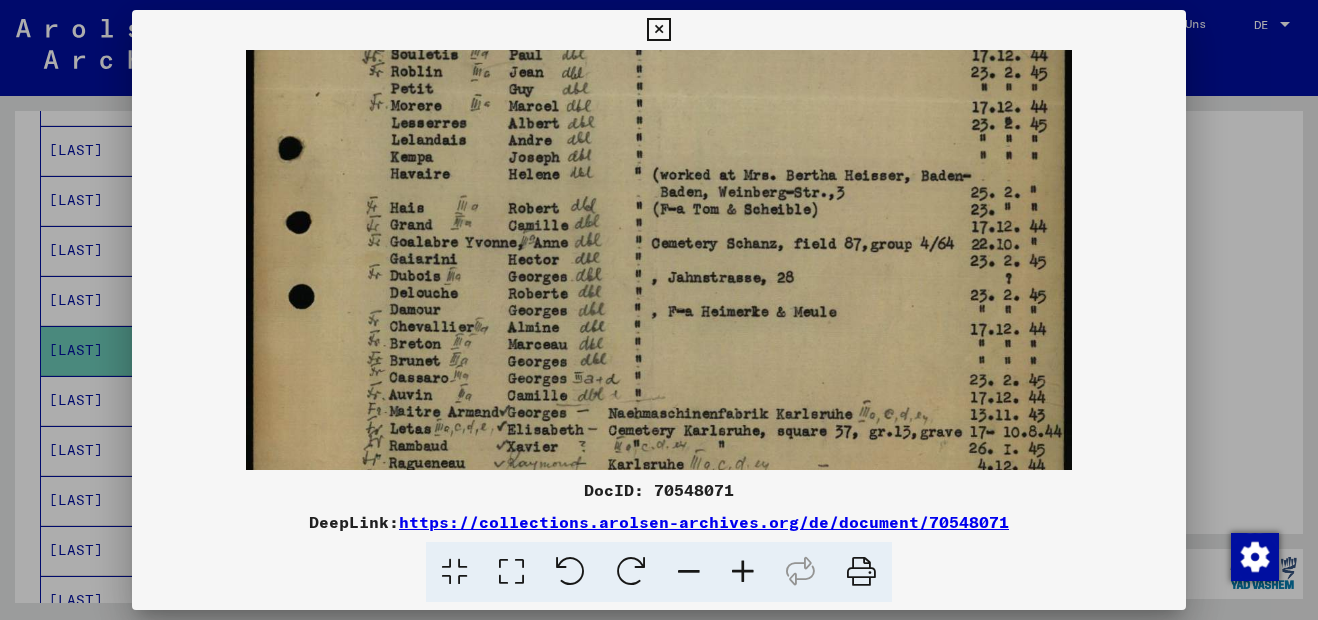 click at bounding box center (743, 572) 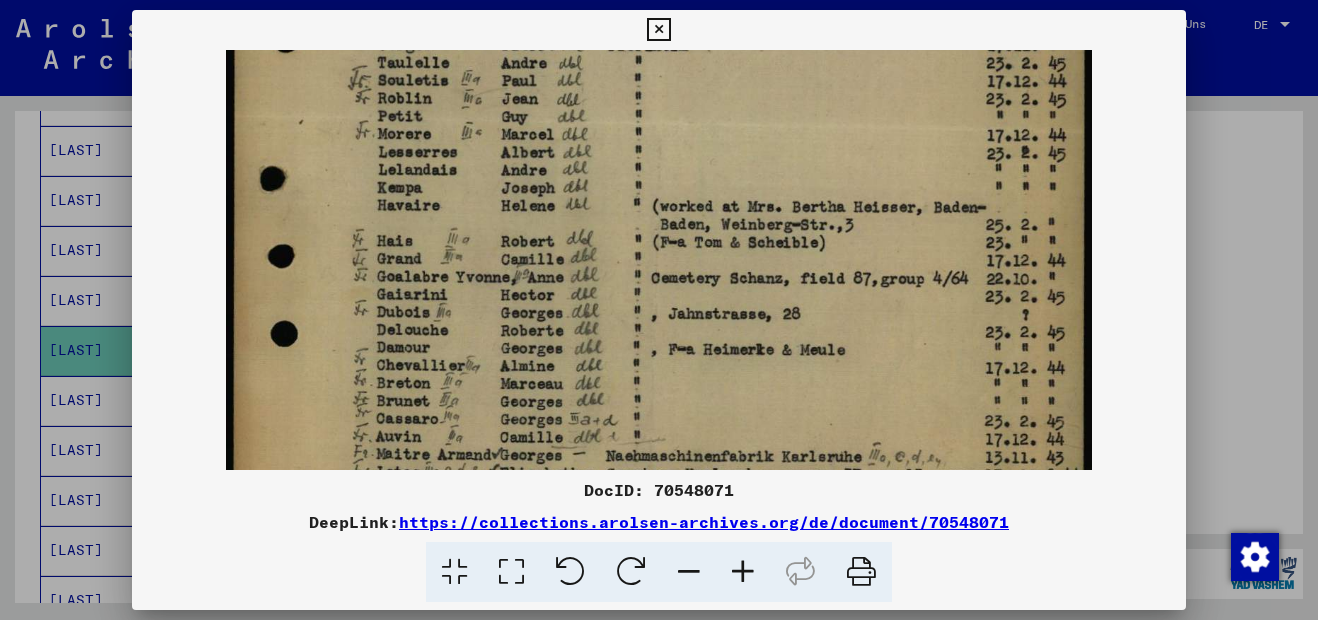 click at bounding box center (743, 572) 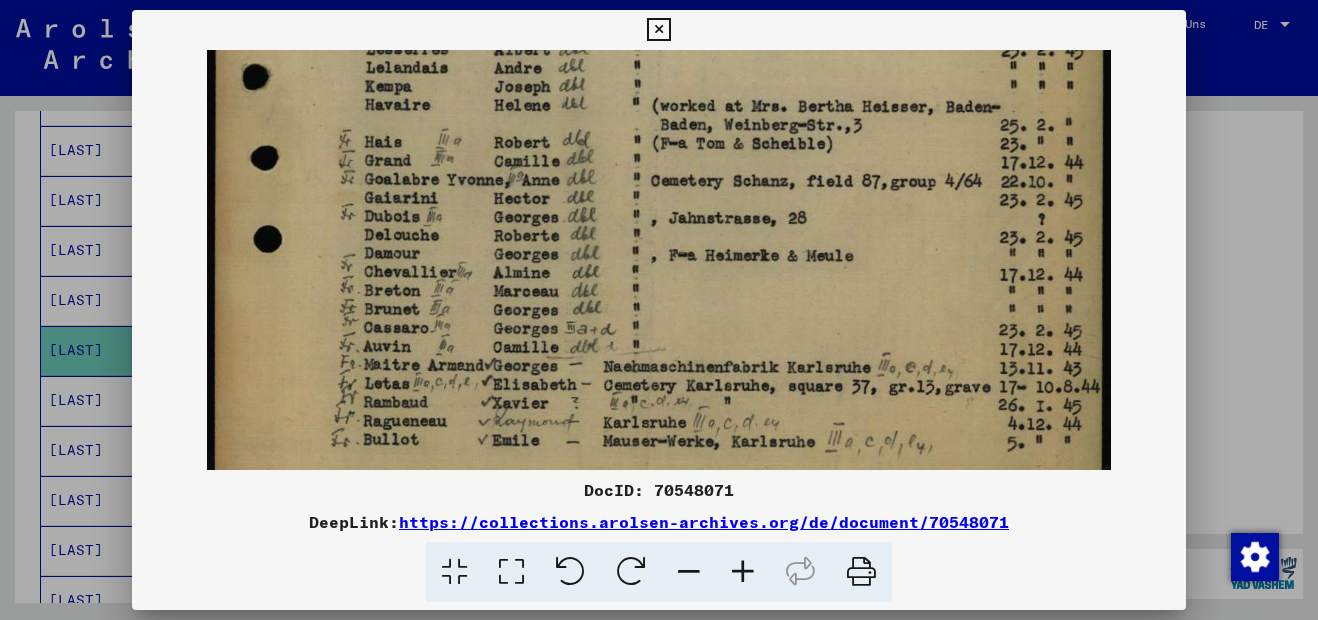 scroll, scrollTop: 750, scrollLeft: 0, axis: vertical 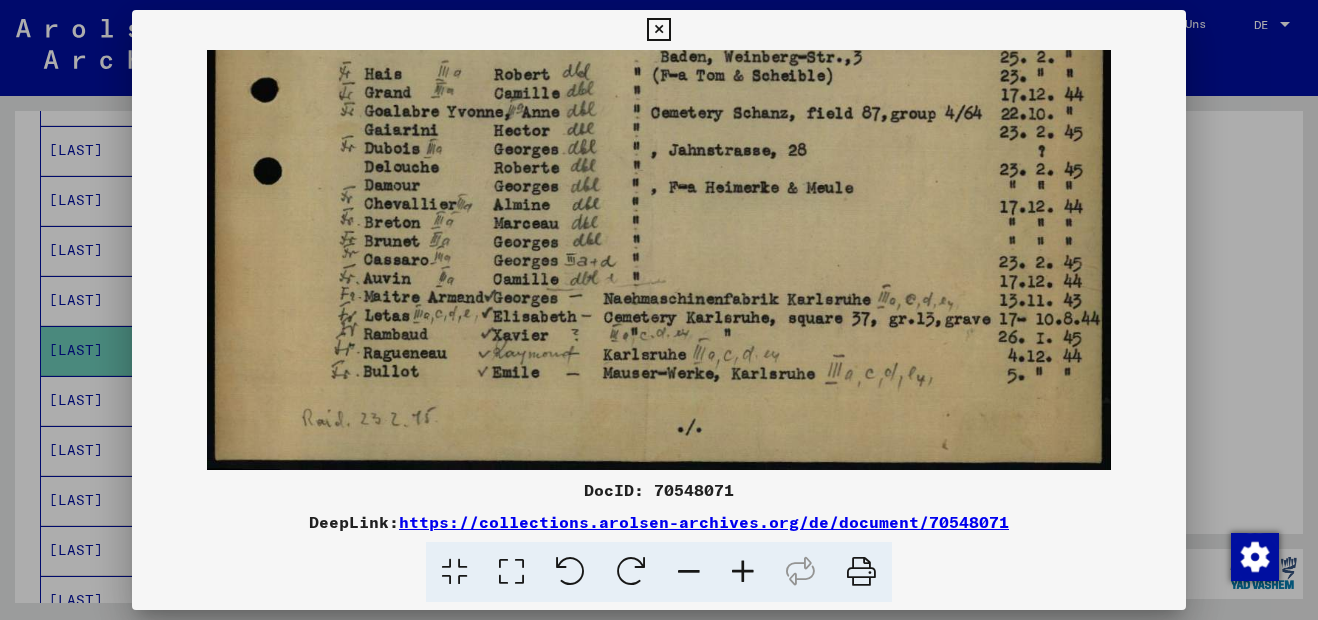 drag, startPoint x: 715, startPoint y: 415, endPoint x: 715, endPoint y: 153, distance: 262 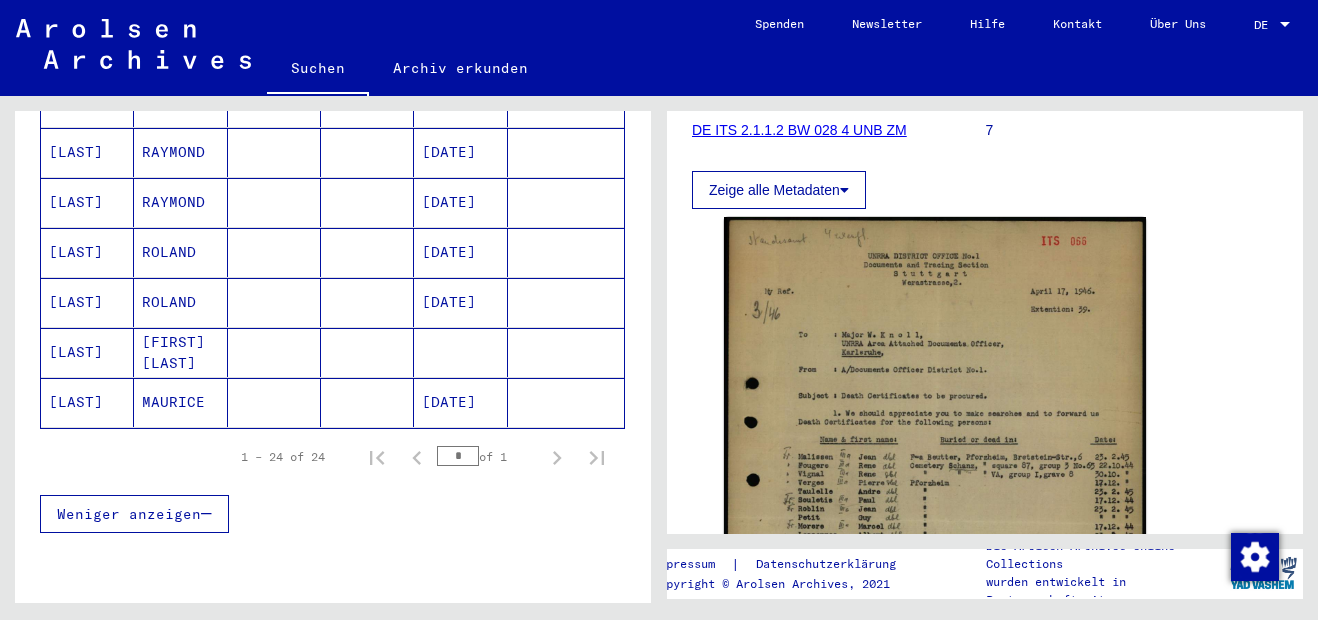scroll, scrollTop: 0, scrollLeft: 0, axis: both 